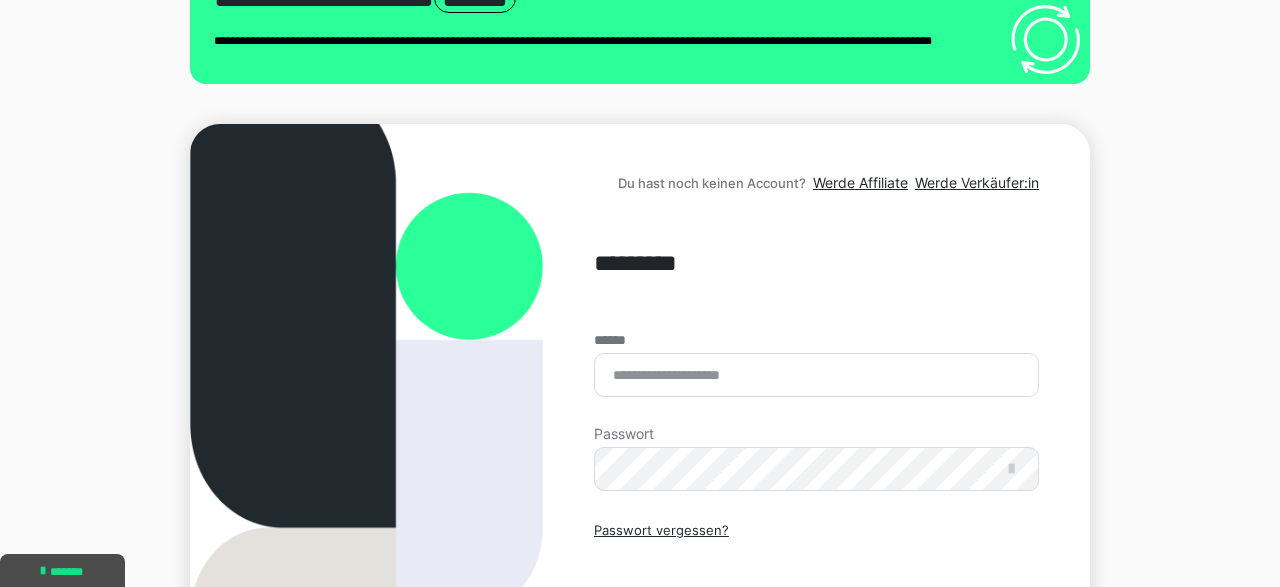 scroll, scrollTop: 104, scrollLeft: 0, axis: vertical 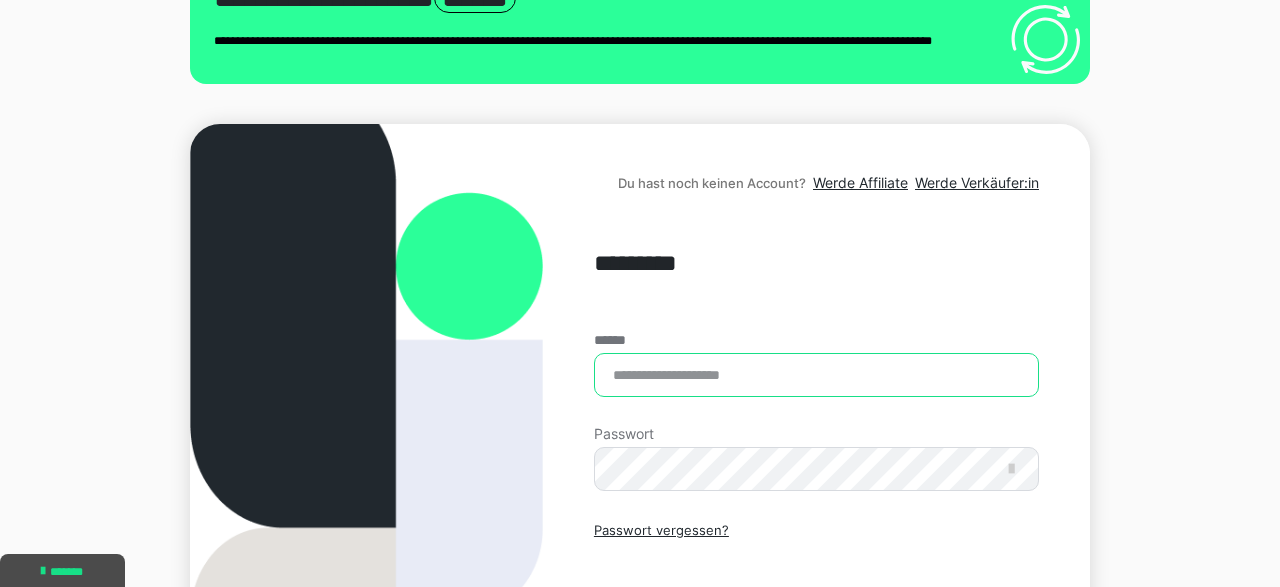 click on "******" at bounding box center [816, 375] 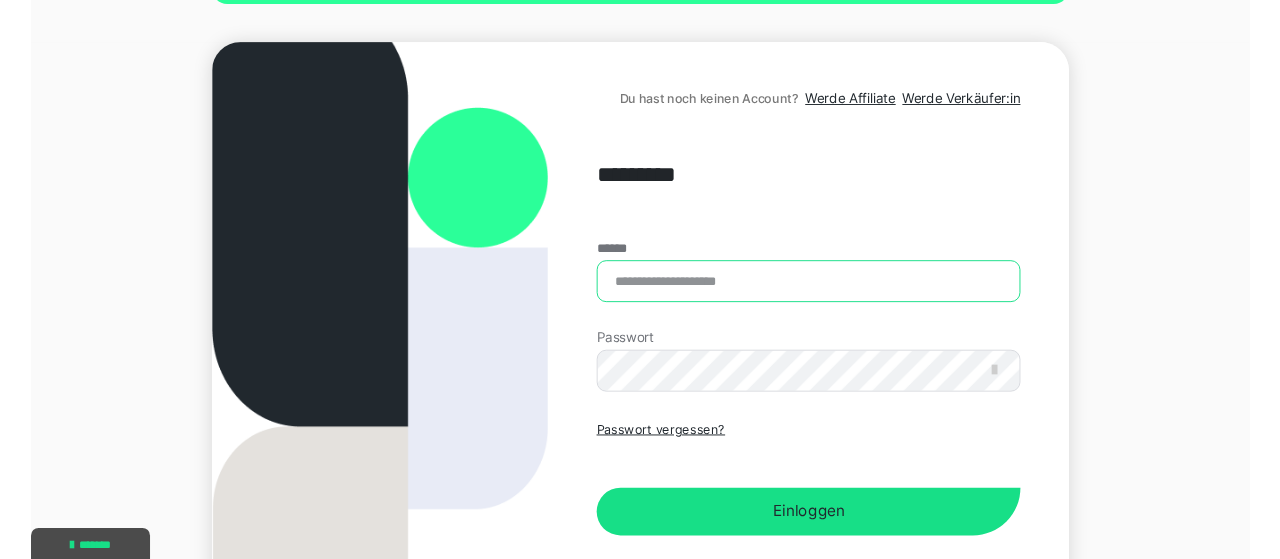 scroll, scrollTop: 208, scrollLeft: 0, axis: vertical 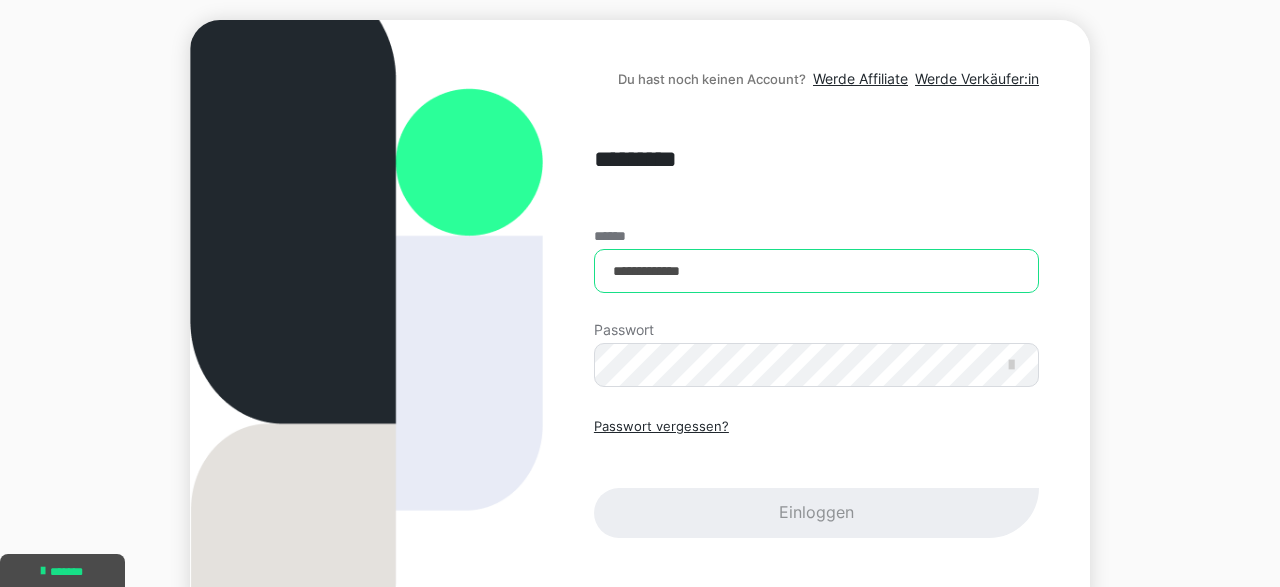 type on "**********" 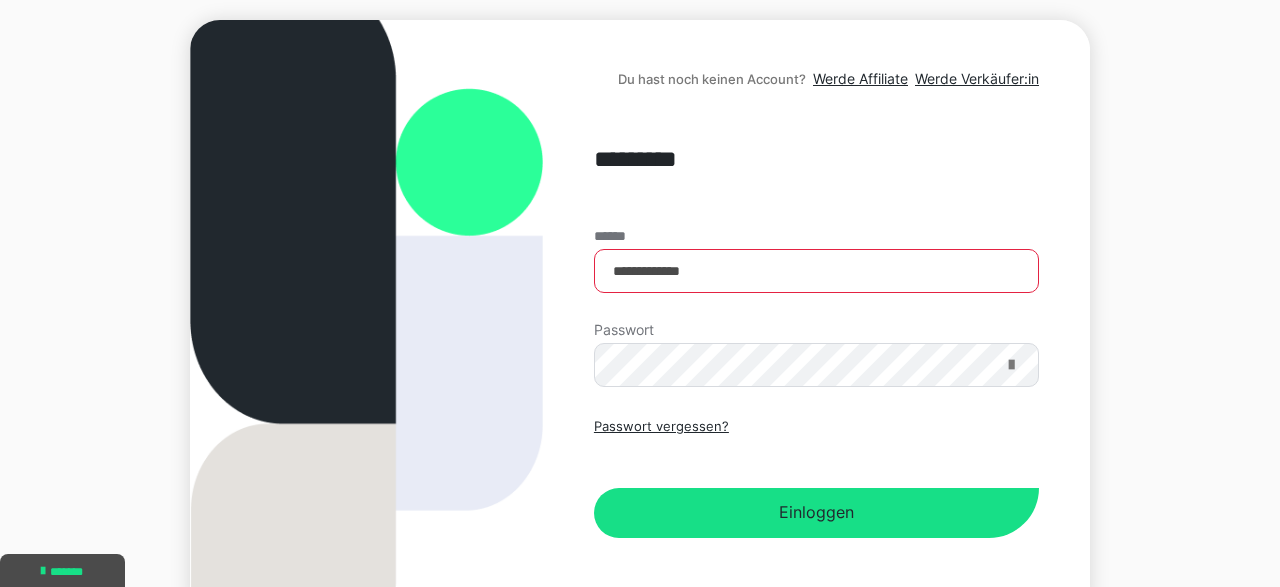 click at bounding box center [1011, 365] 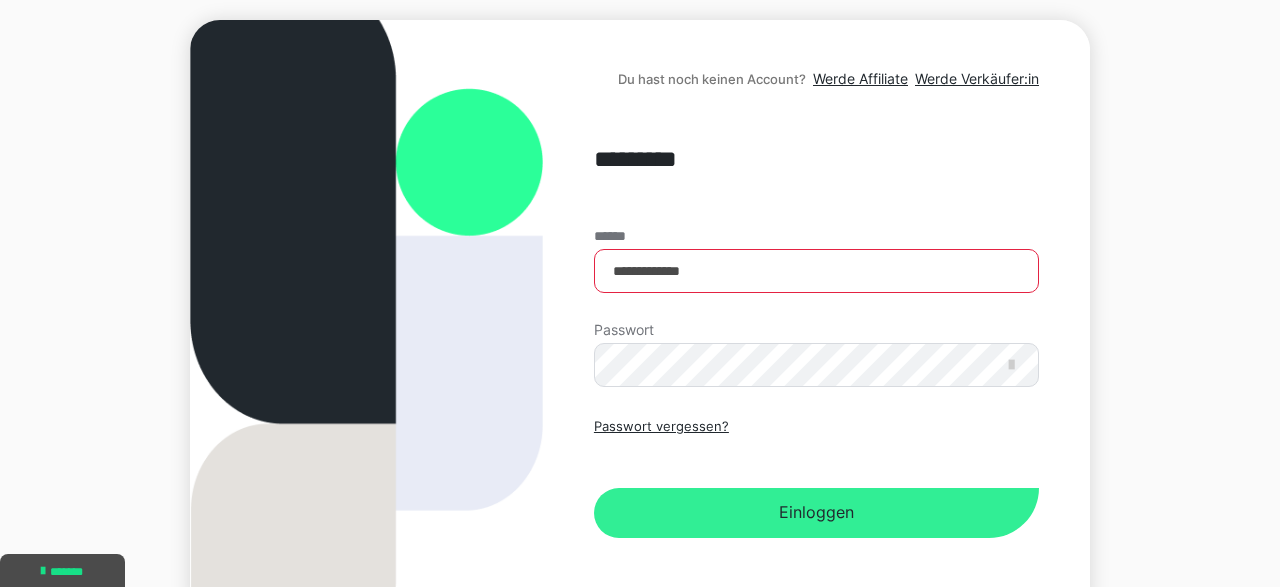 click on "Einloggen" at bounding box center (816, 513) 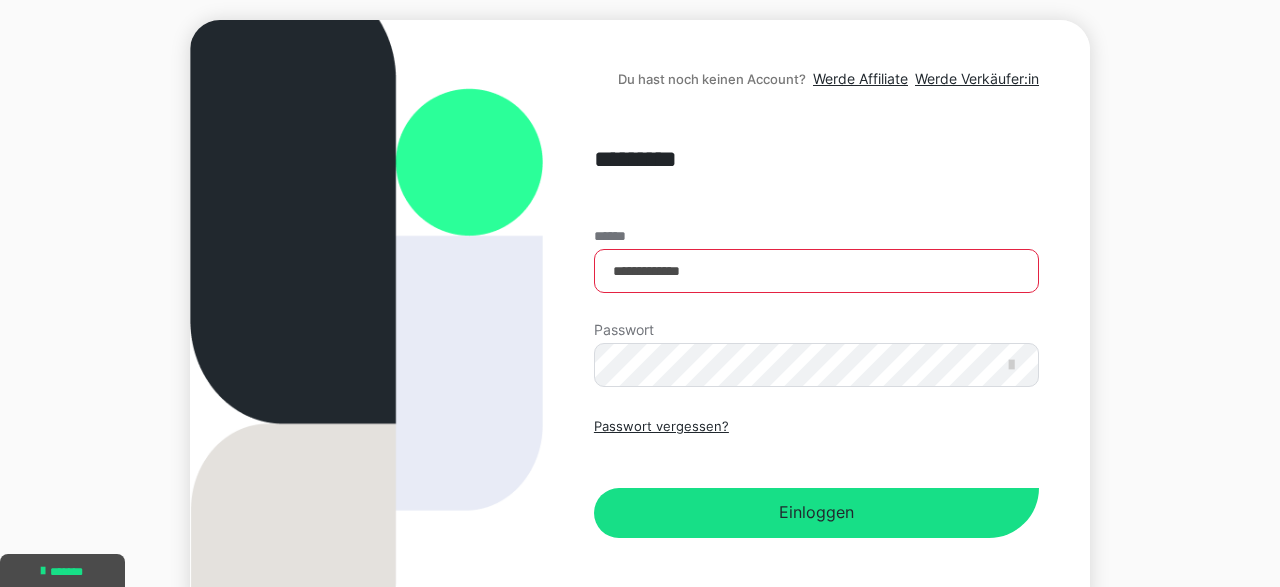 click on "**********" at bounding box center [640, 321] 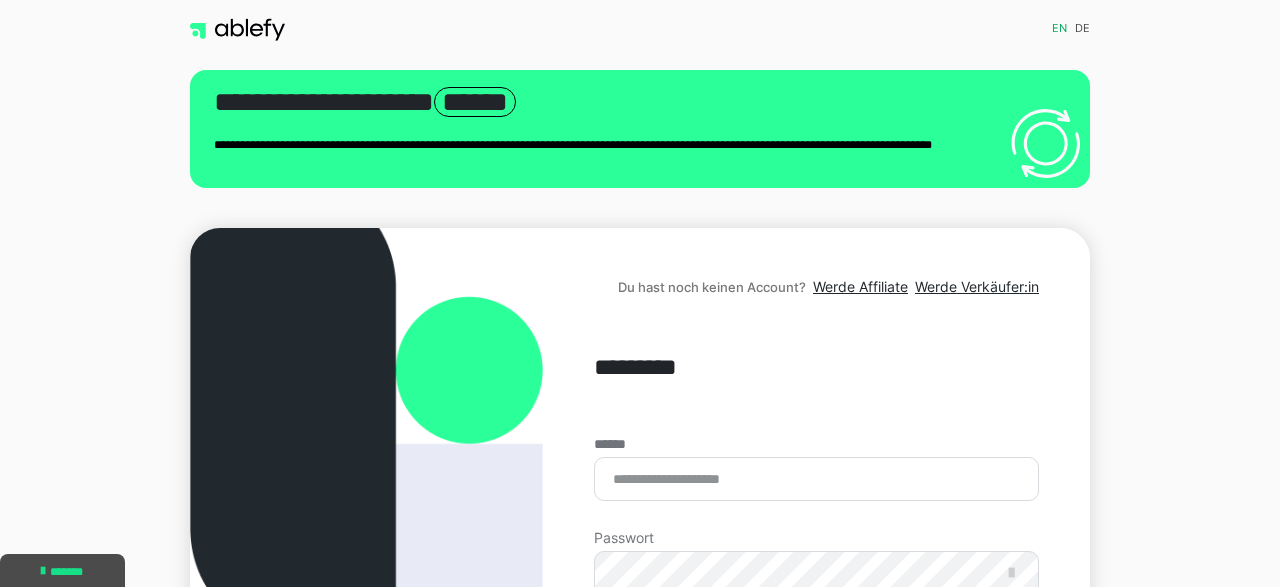scroll, scrollTop: 208, scrollLeft: 0, axis: vertical 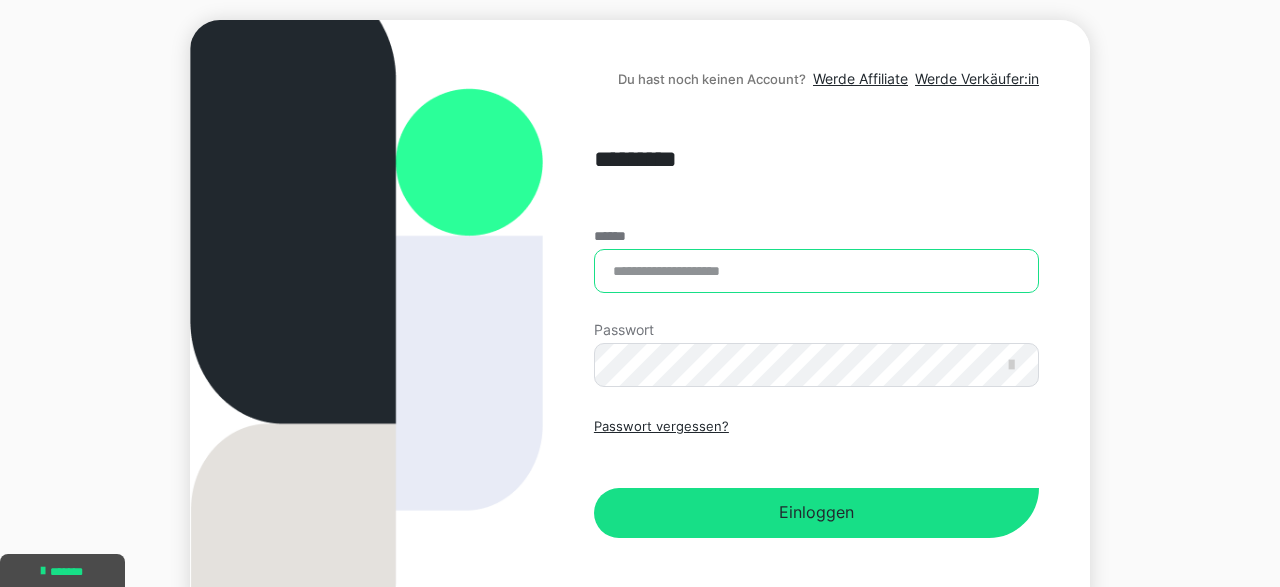 click on "******" at bounding box center (816, 271) 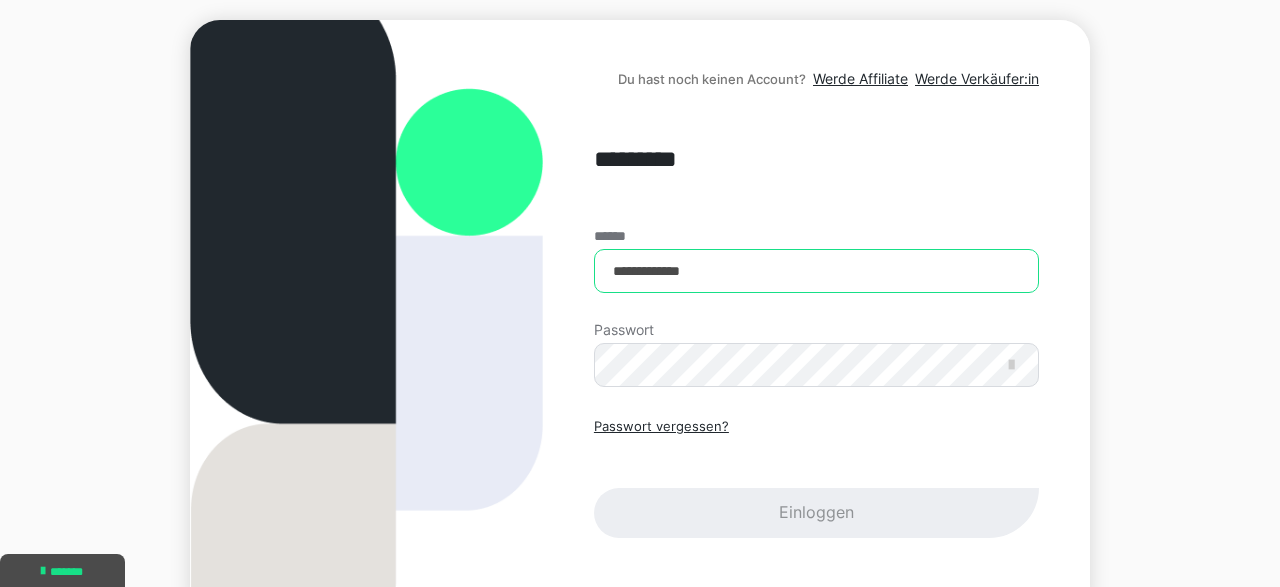 type on "**********" 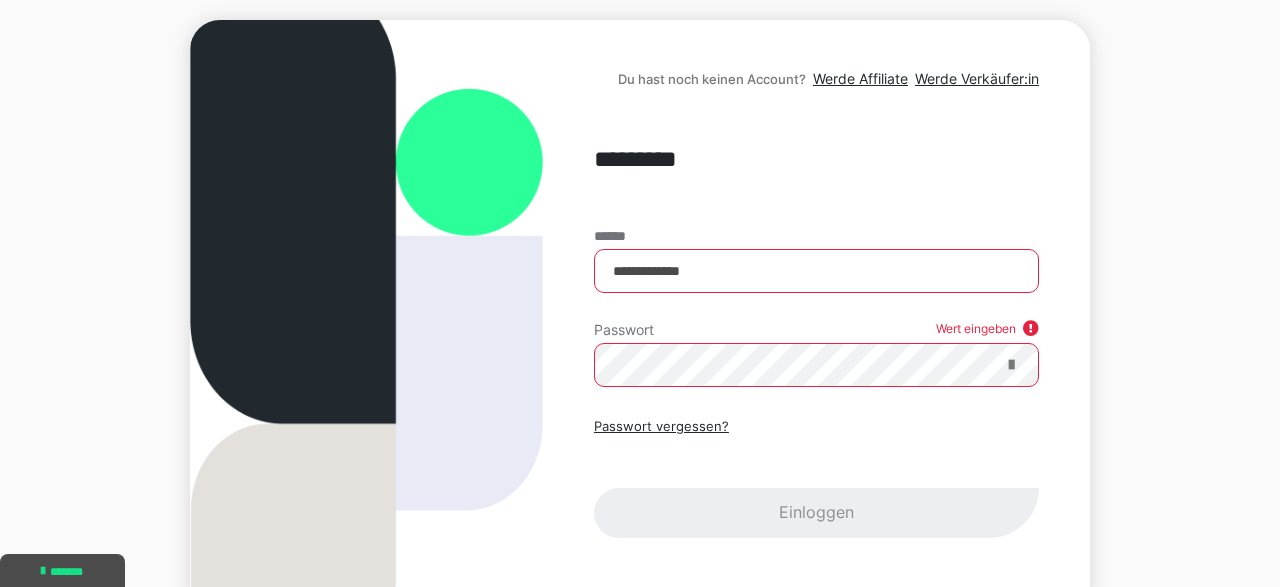 click at bounding box center [1011, 365] 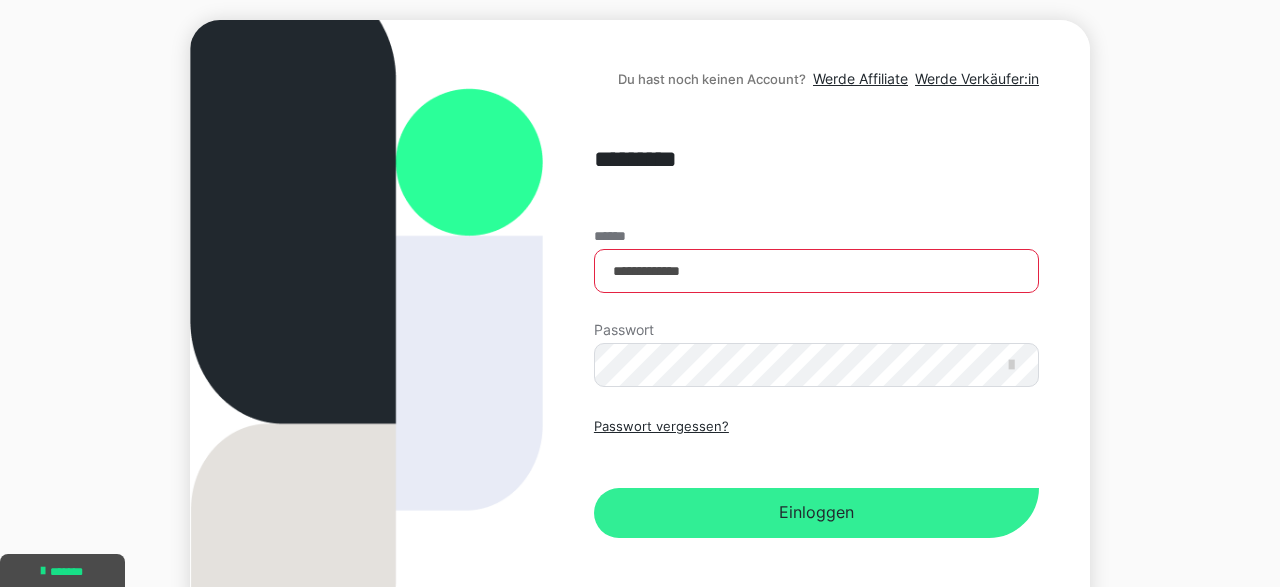 click on "Einloggen" at bounding box center (816, 513) 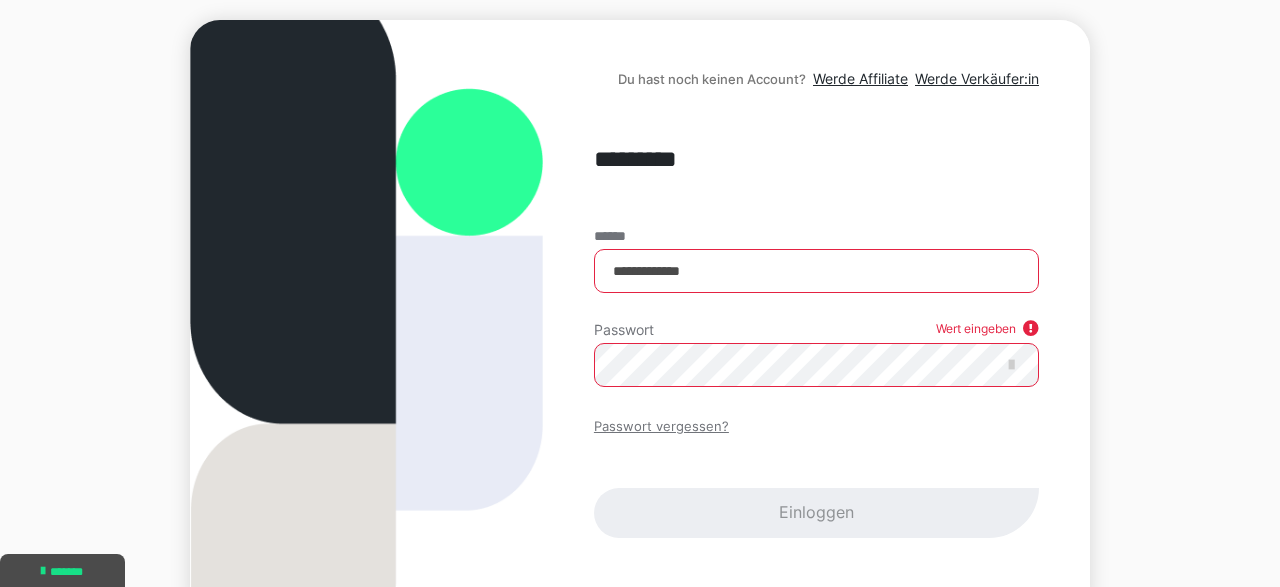click on "Passwort vergessen?" at bounding box center [661, 427] 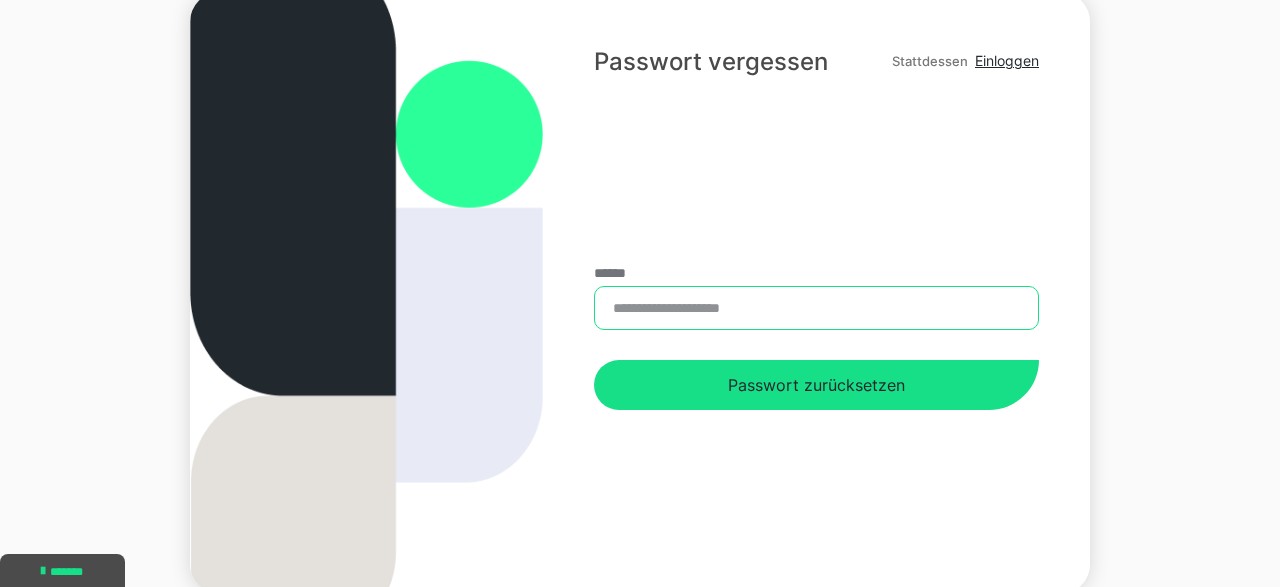 click on "******" at bounding box center (816, 308) 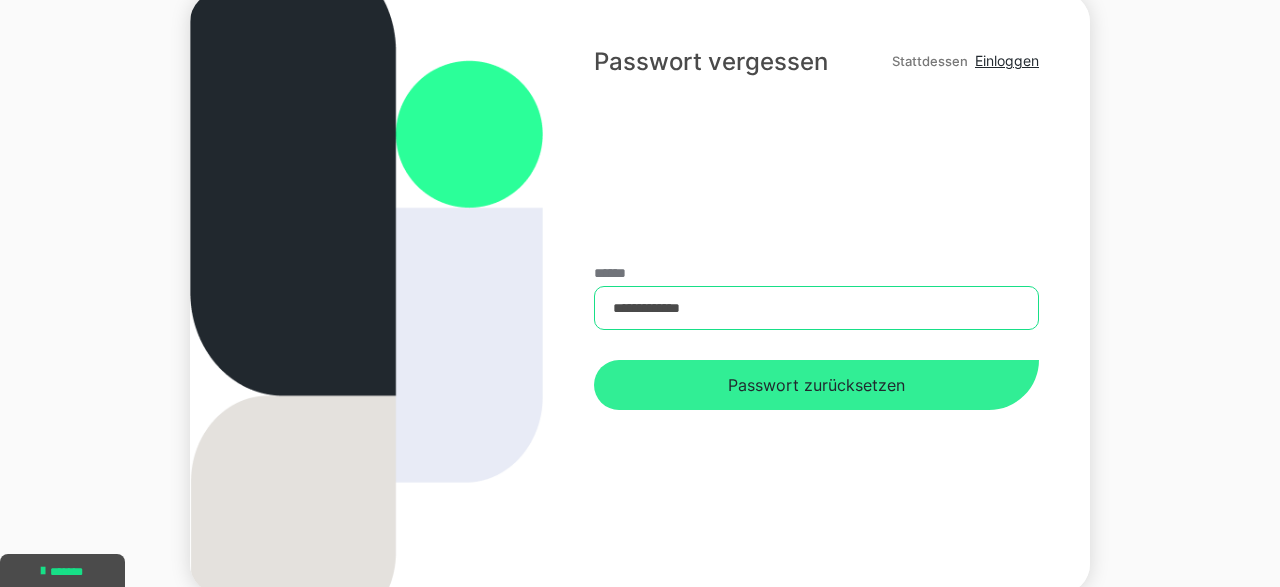 type on "**********" 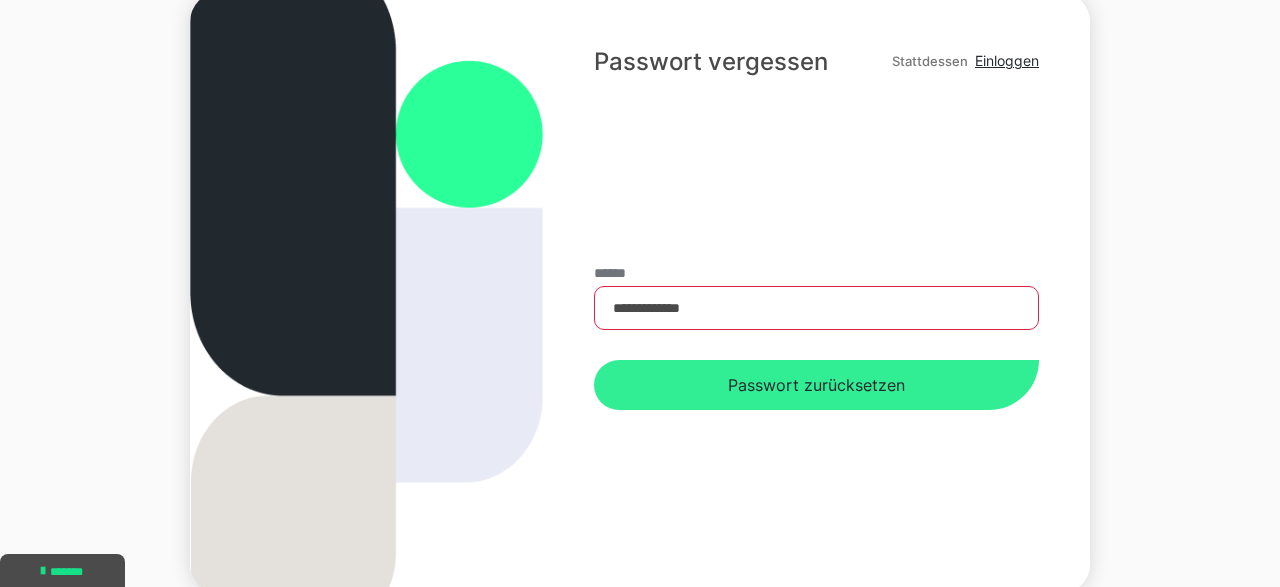 click on "Passwort zurücksetzen" at bounding box center (816, 385) 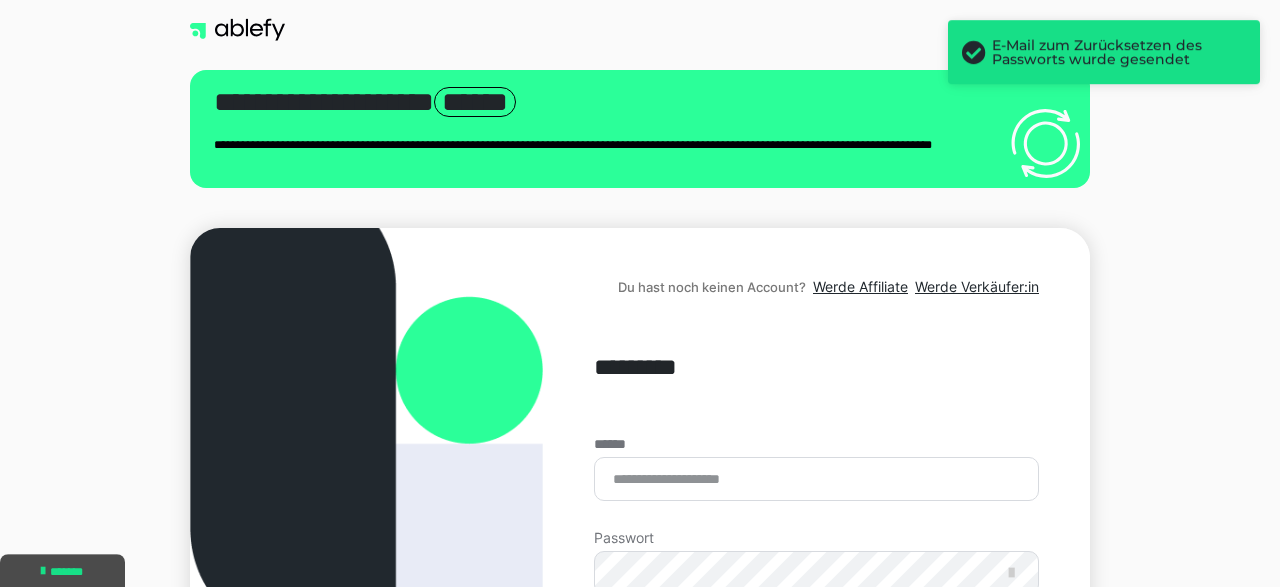 scroll, scrollTop: 0, scrollLeft: 0, axis: both 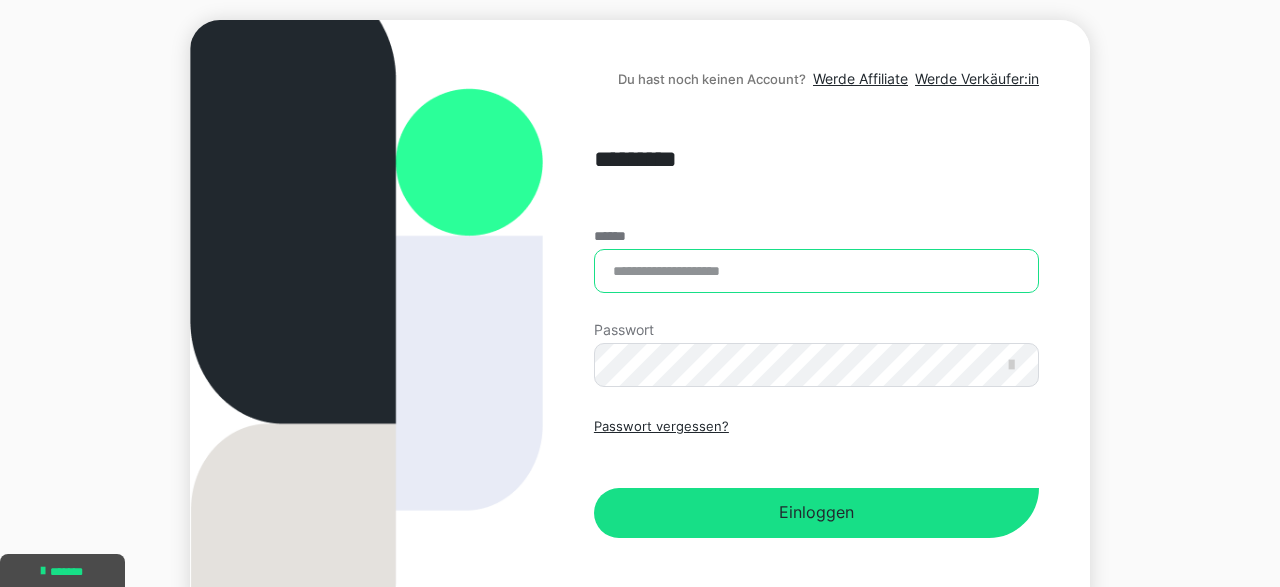 click on "******" at bounding box center (816, 271) 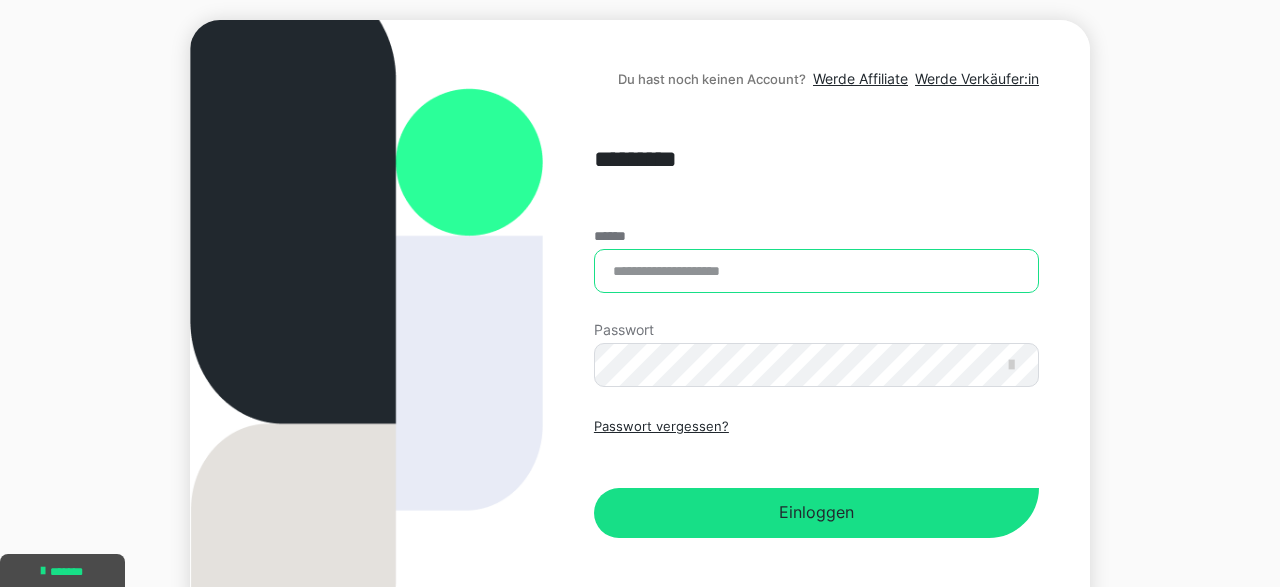 click on "******" at bounding box center (816, 271) 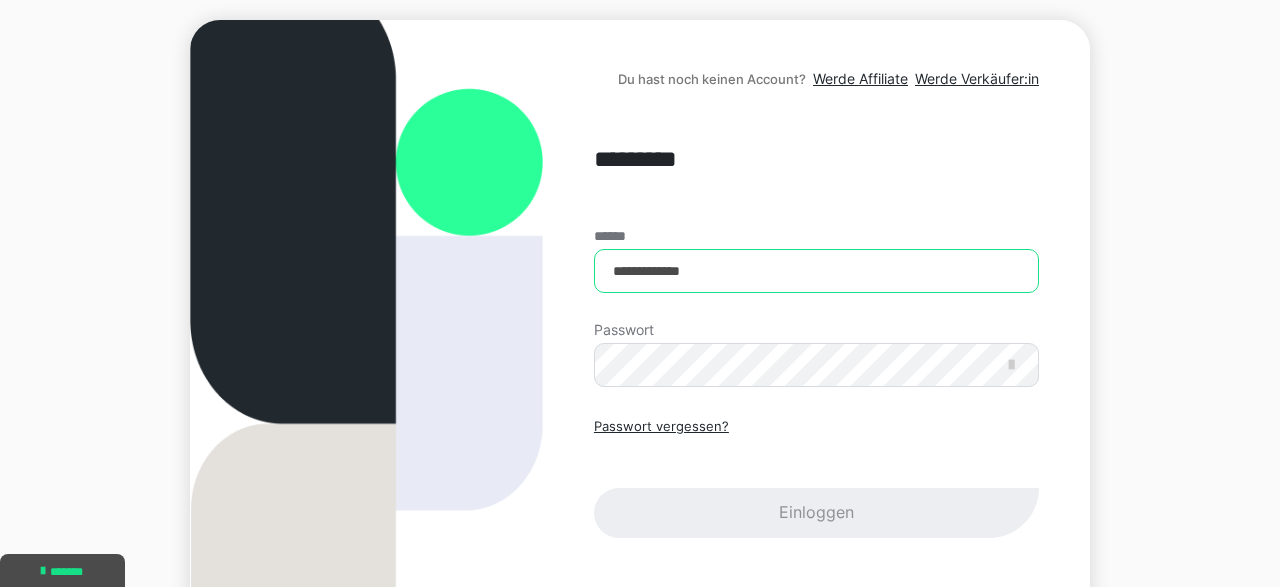type on "**********" 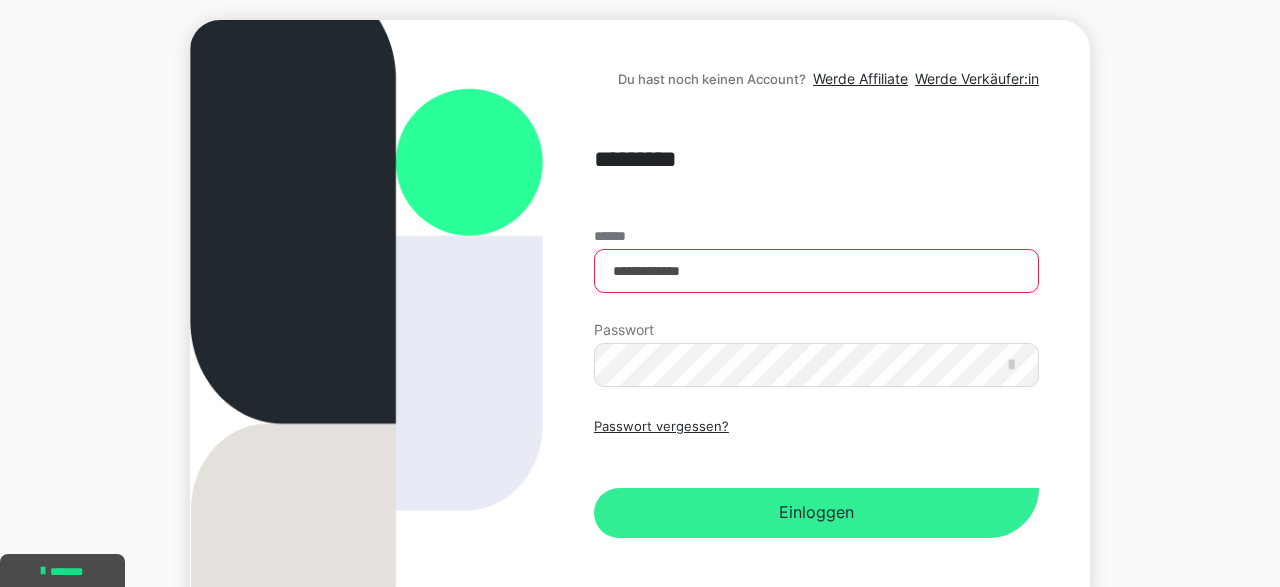 click on "Einloggen" at bounding box center (816, 513) 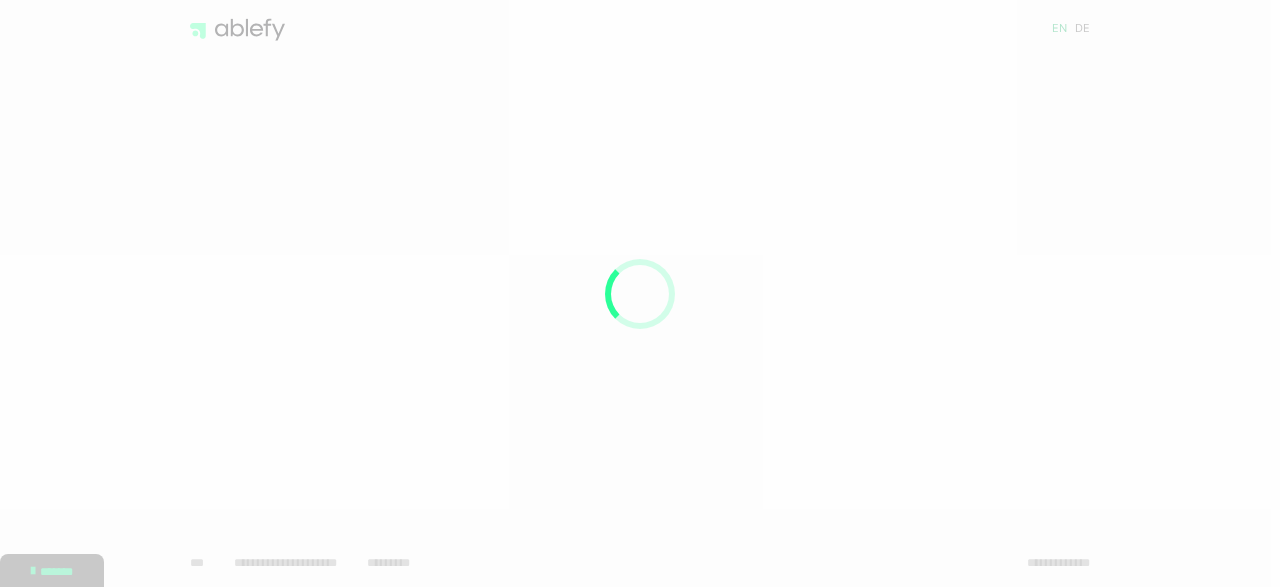 scroll, scrollTop: 0, scrollLeft: 0, axis: both 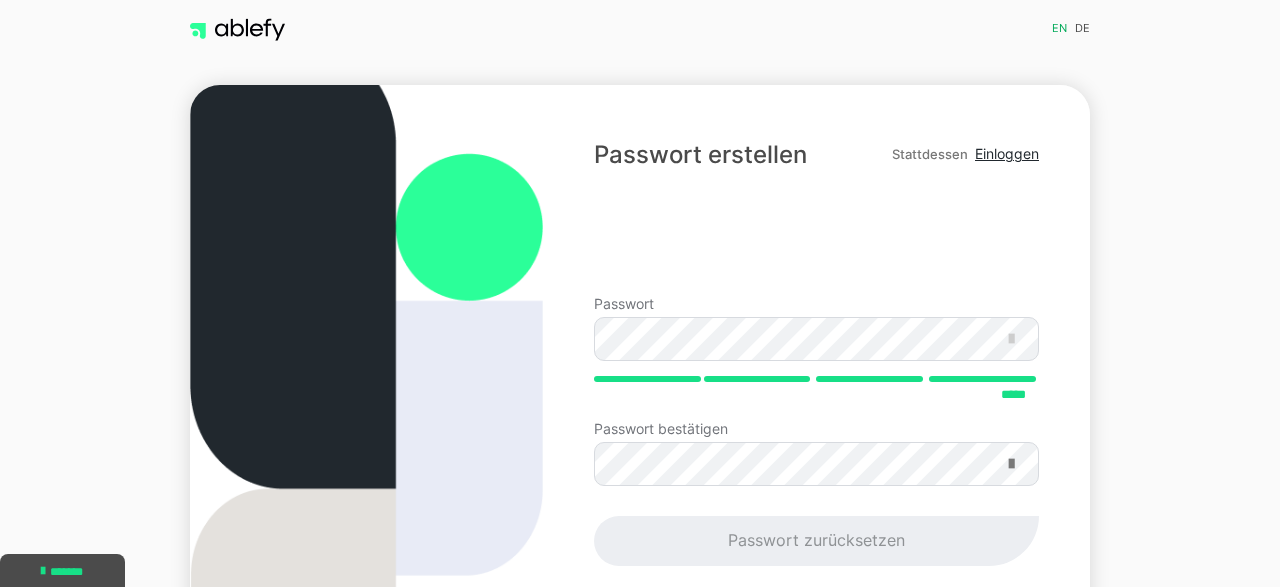 click at bounding box center (1011, 464) 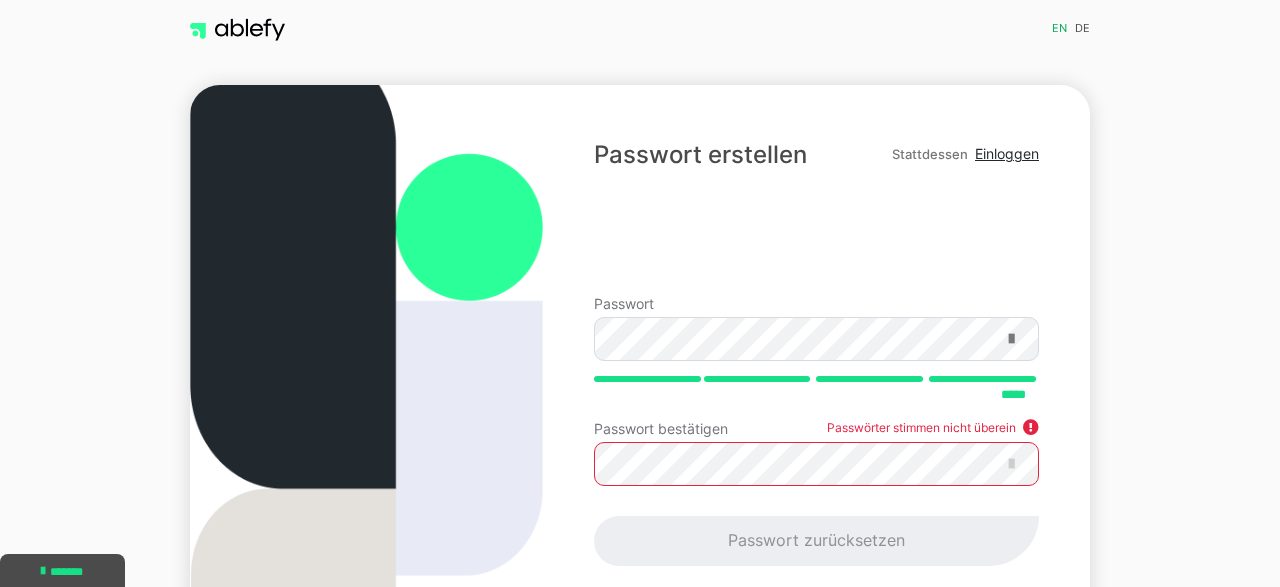 click at bounding box center (1011, 339) 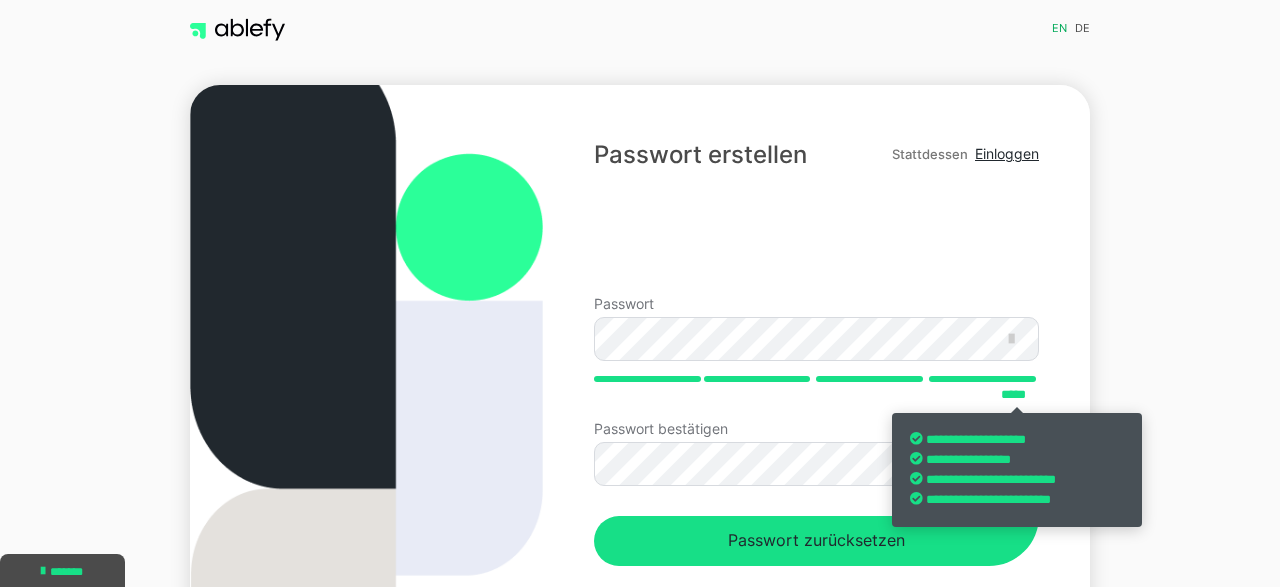 click on "**********" at bounding box center (640, 386) 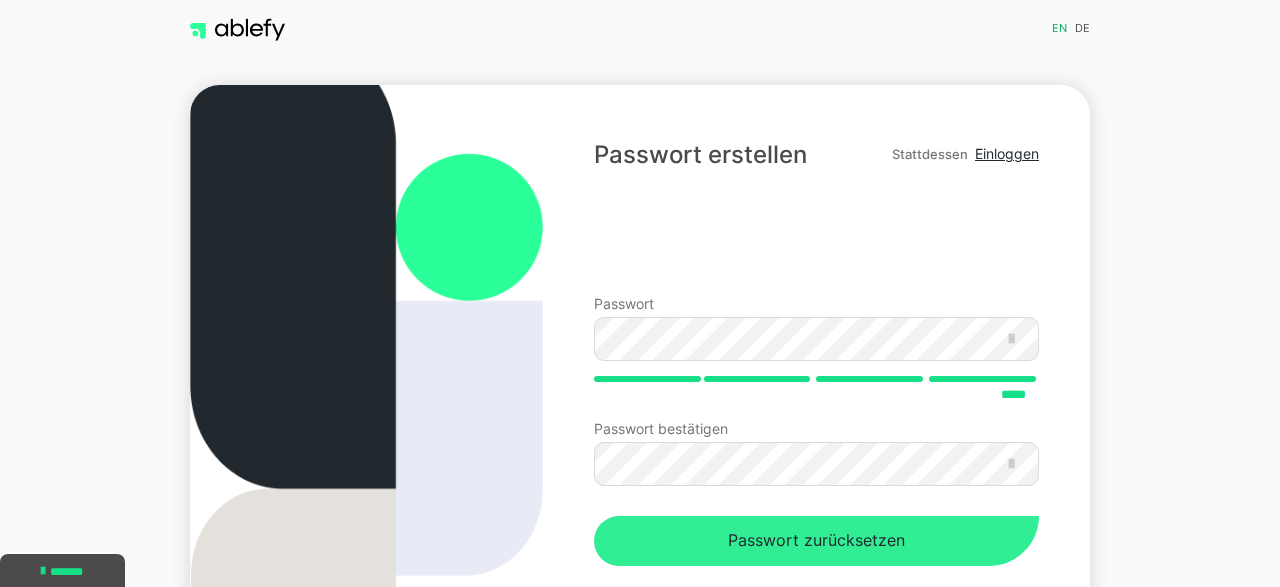 click on "Passwort zurücksetzen" at bounding box center [816, 541] 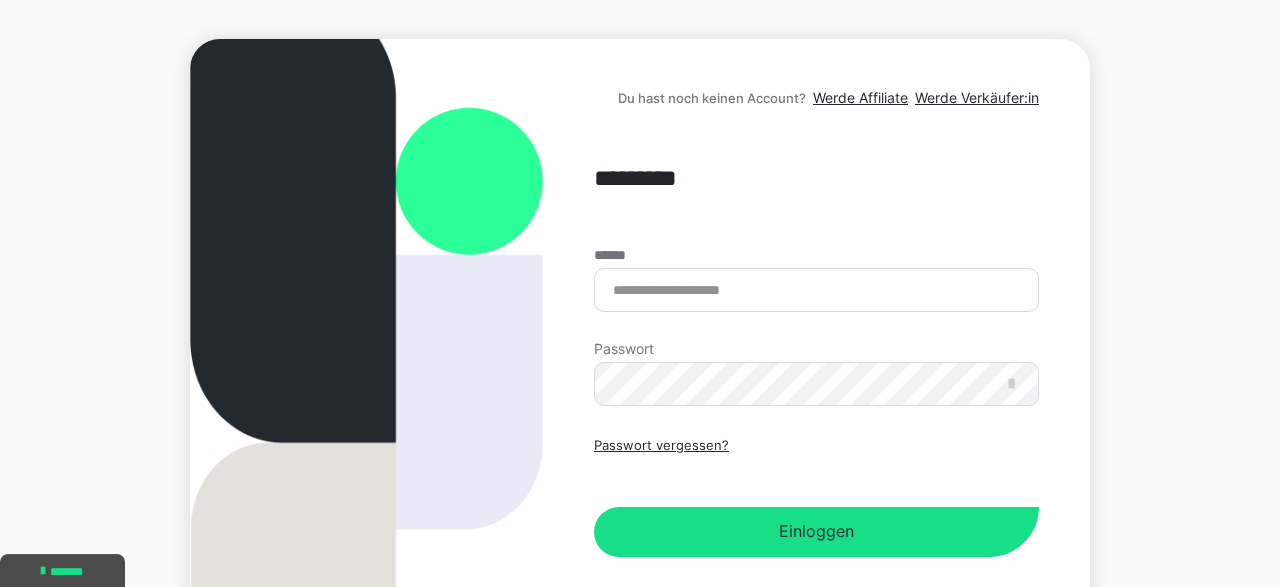 scroll, scrollTop: 208, scrollLeft: 0, axis: vertical 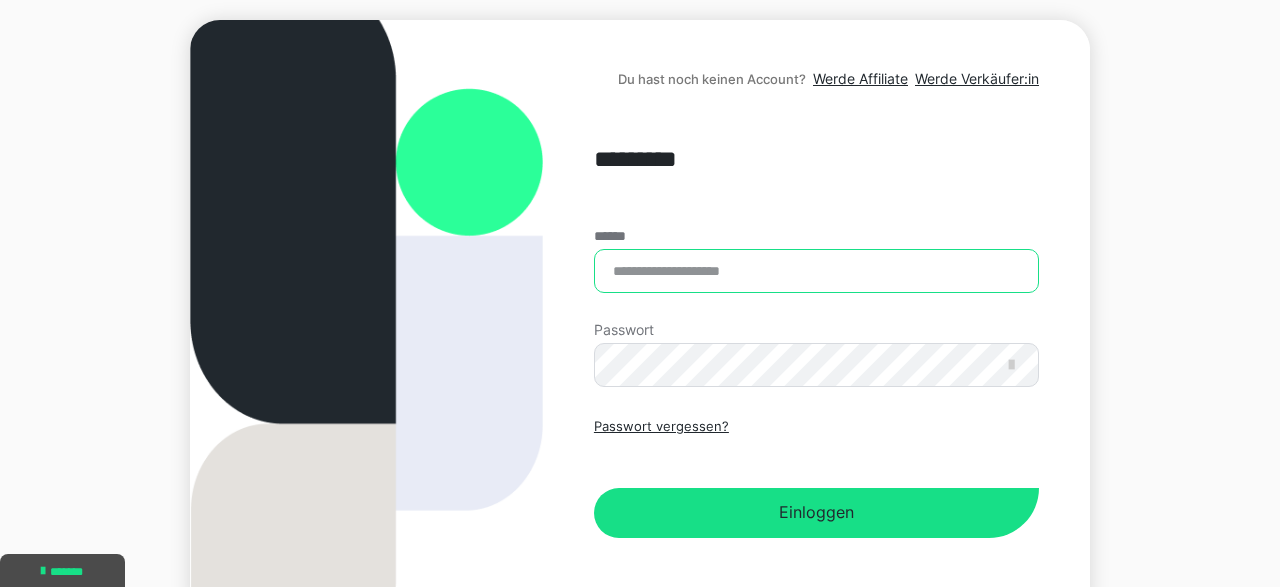 click on "******" at bounding box center [816, 271] 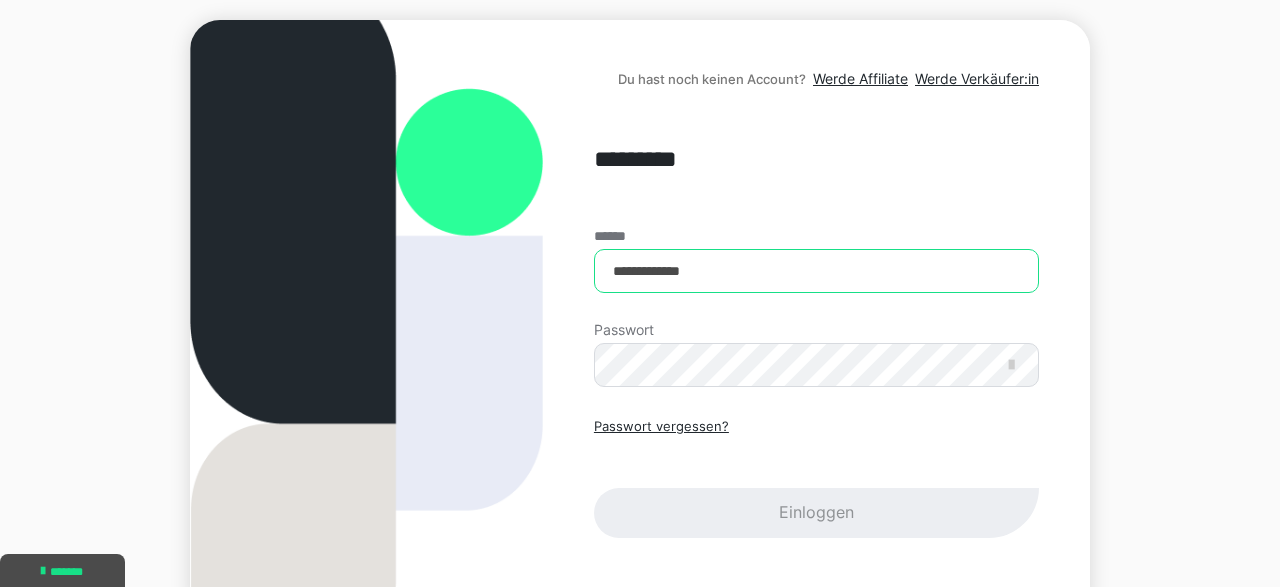 type on "**********" 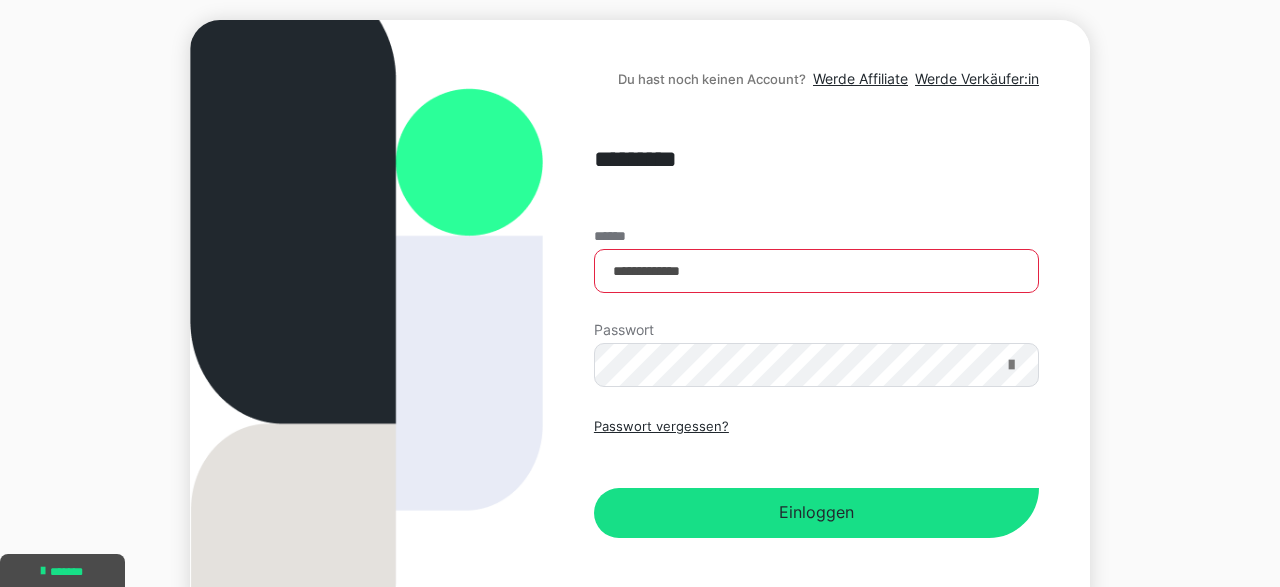 click at bounding box center [1011, 365] 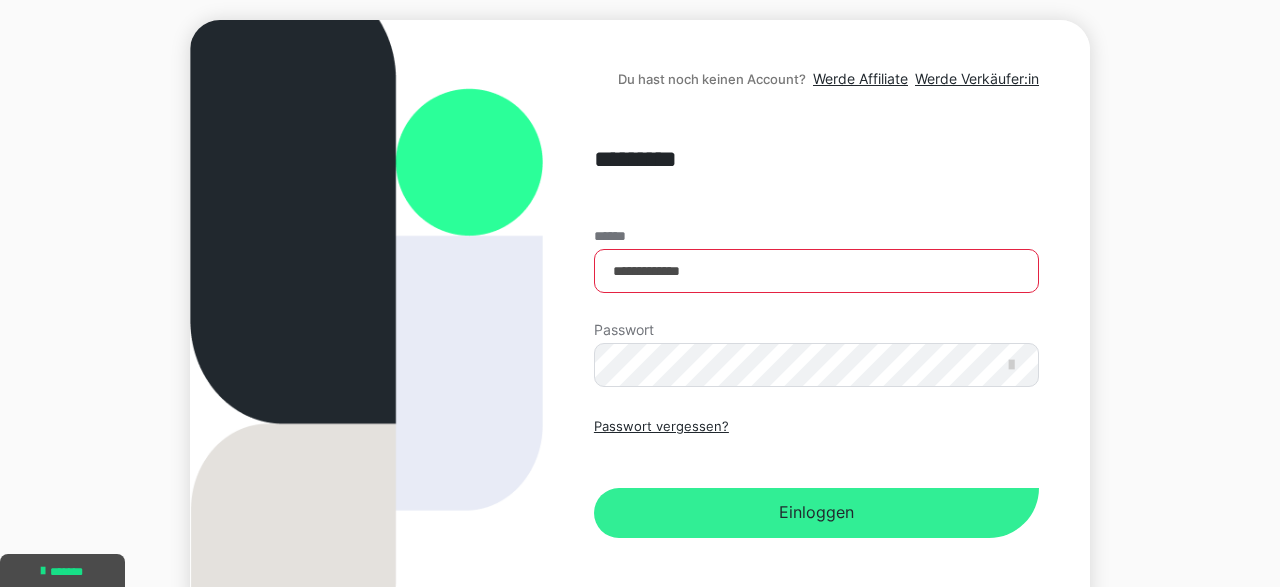 click on "Einloggen" at bounding box center [816, 513] 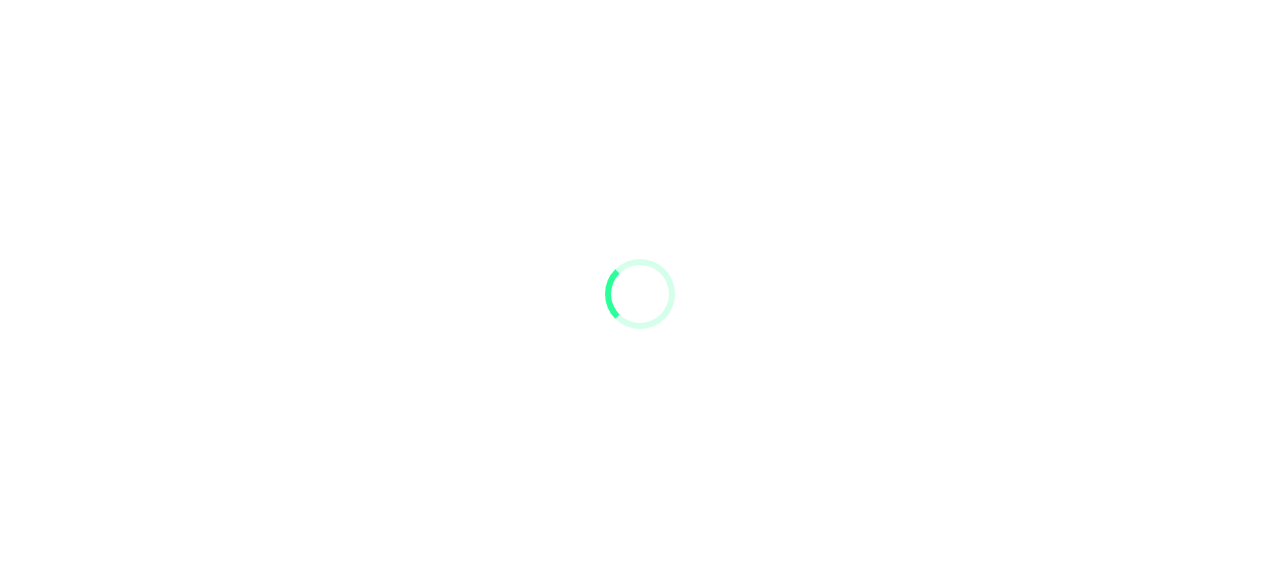 scroll, scrollTop: 0, scrollLeft: 0, axis: both 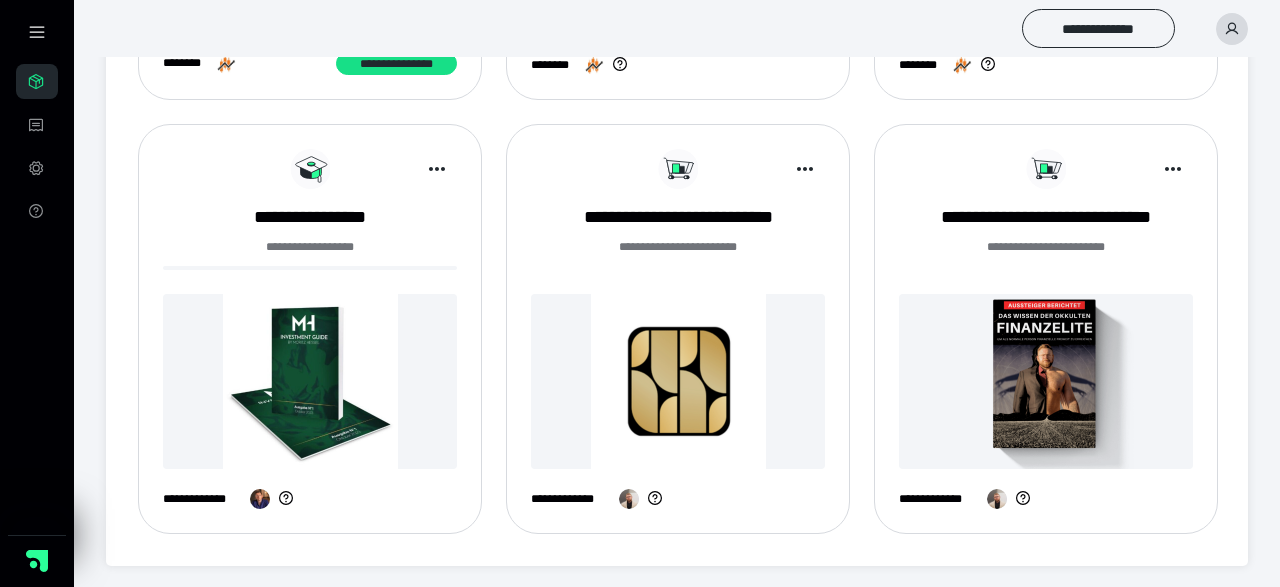 click at bounding box center (310, 381) 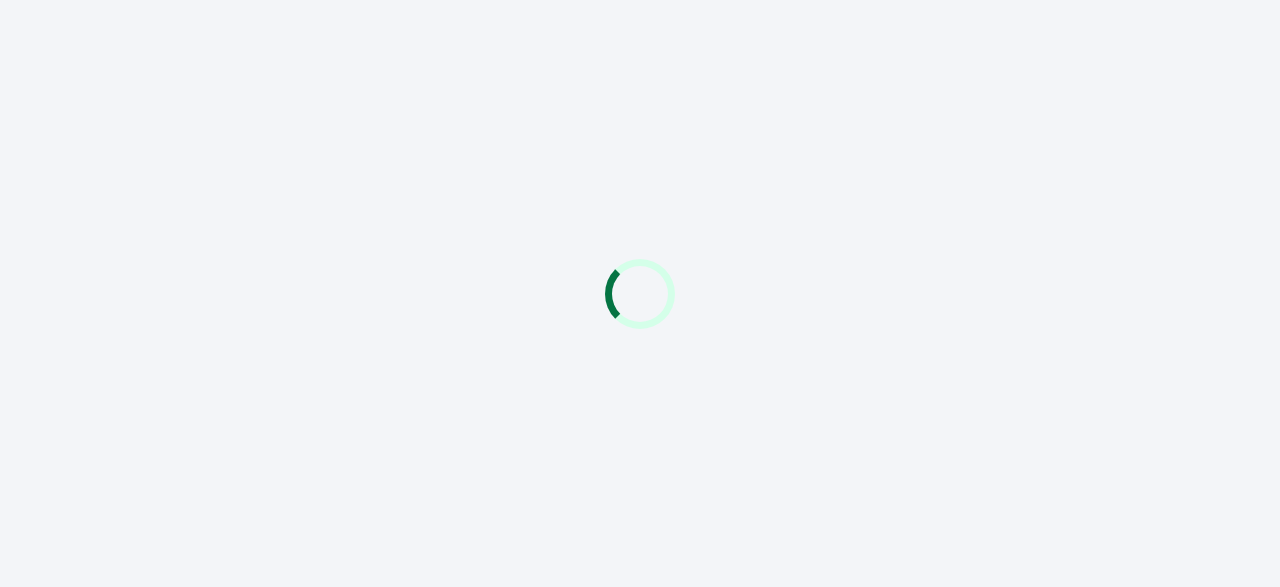 scroll, scrollTop: 0, scrollLeft: 0, axis: both 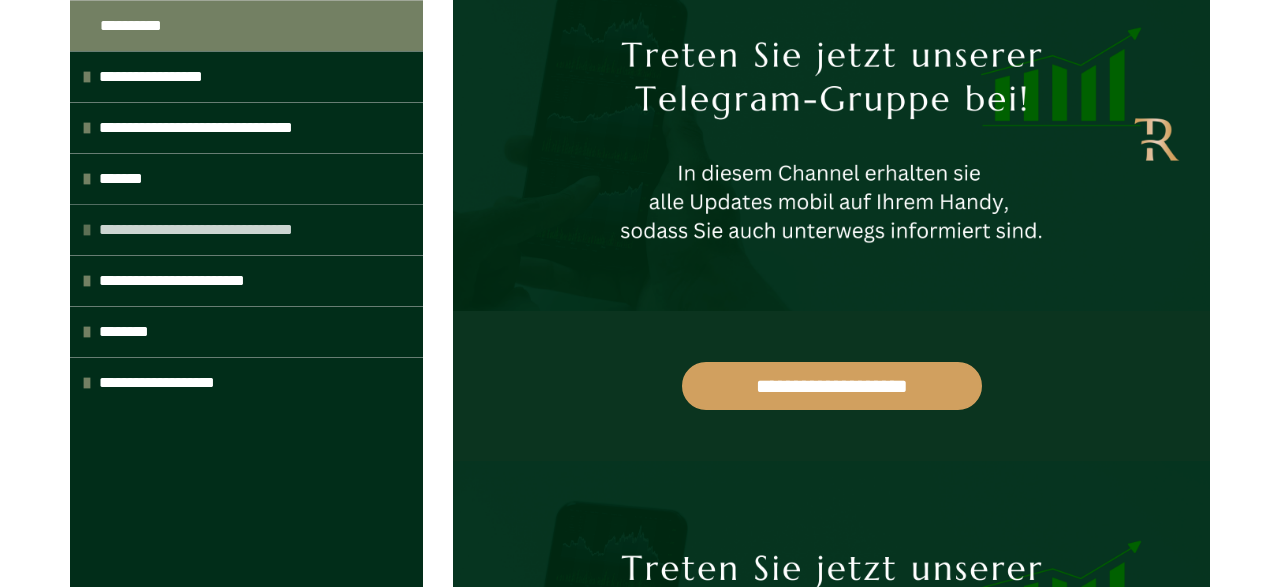 click on "**********" at bounding box center (231, 230) 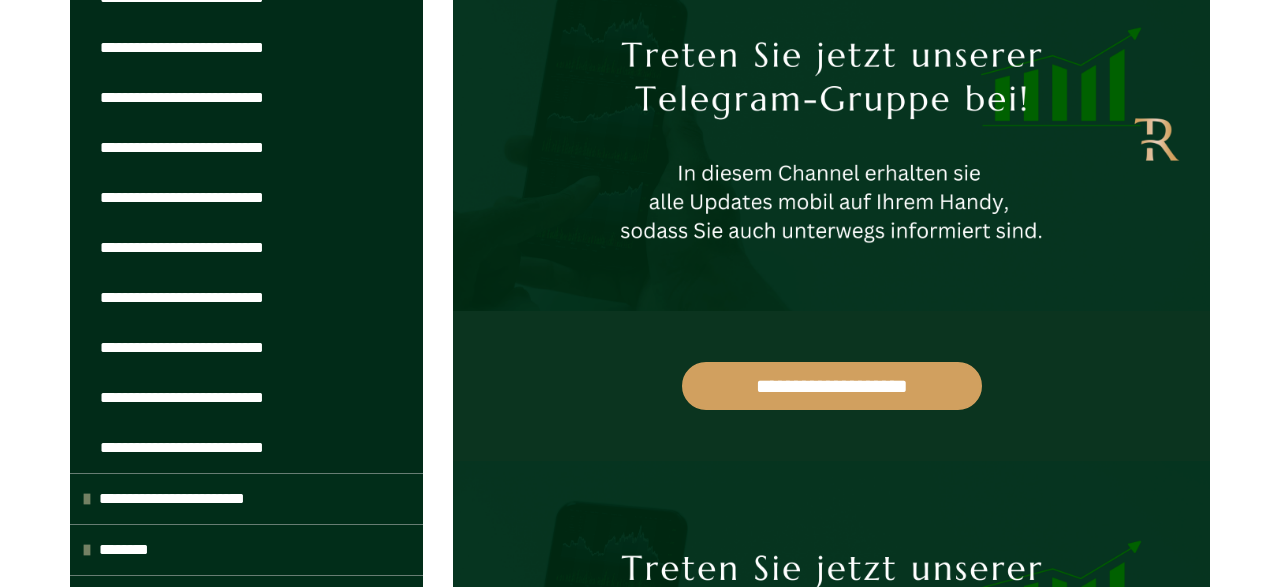 scroll, scrollTop: 813, scrollLeft: 0, axis: vertical 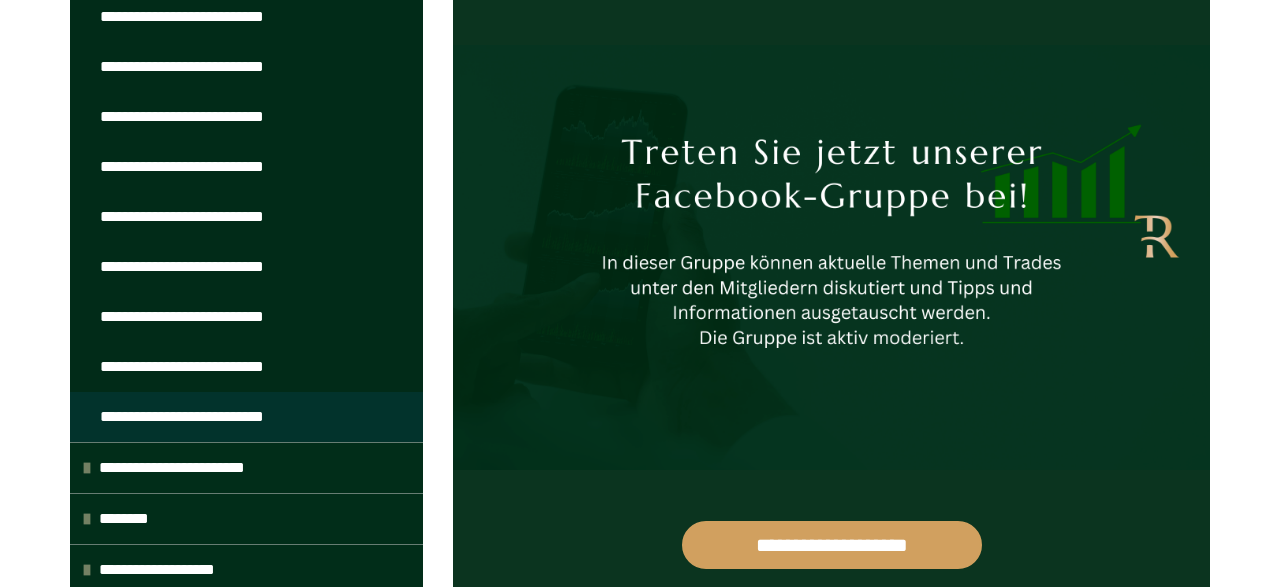 click on "**********" at bounding box center (213, 417) 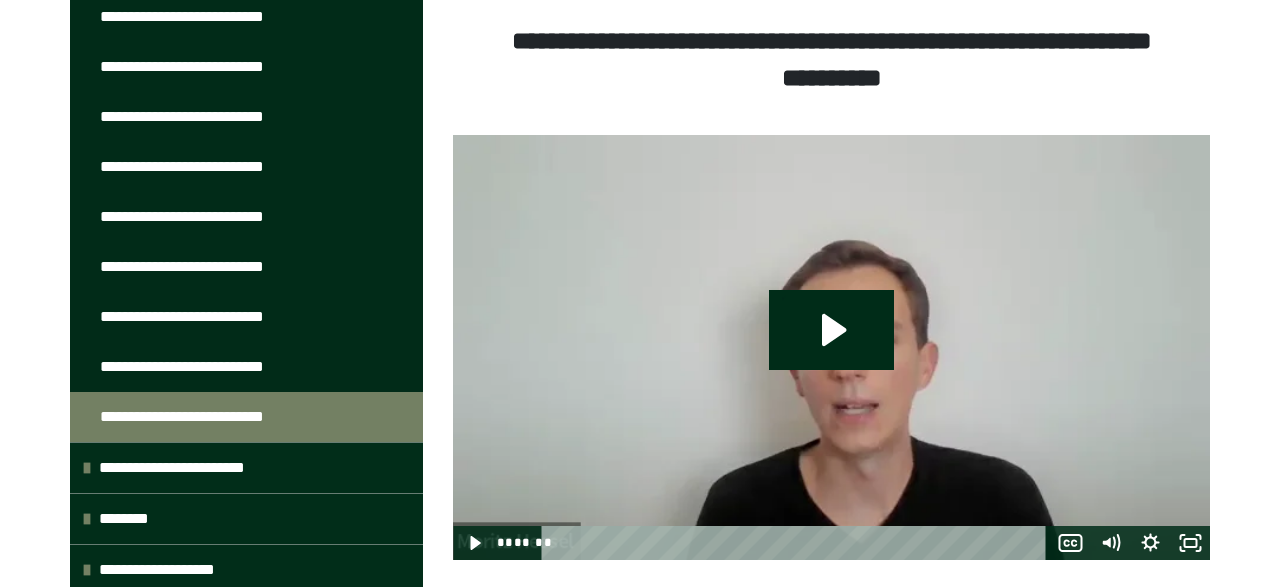 scroll, scrollTop: 666, scrollLeft: 0, axis: vertical 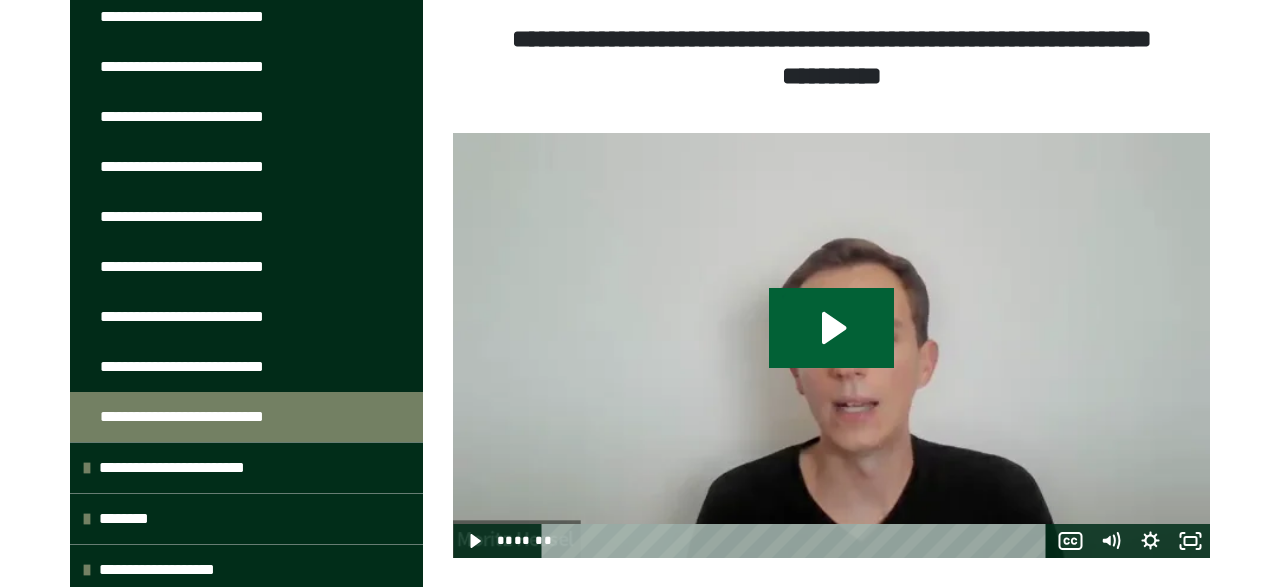 click 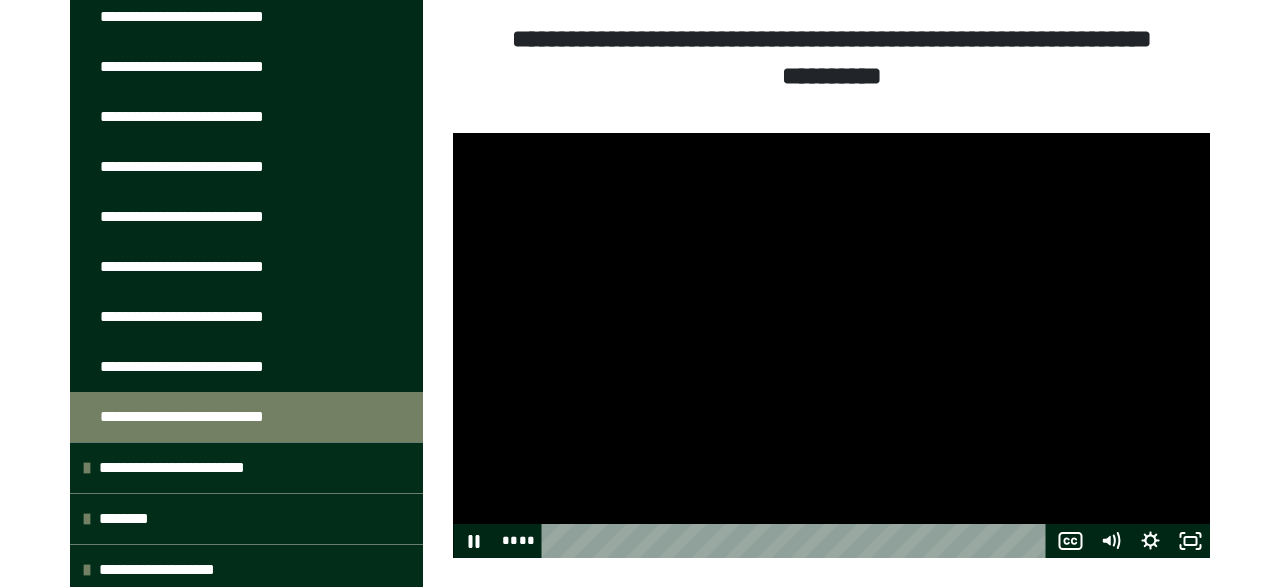type 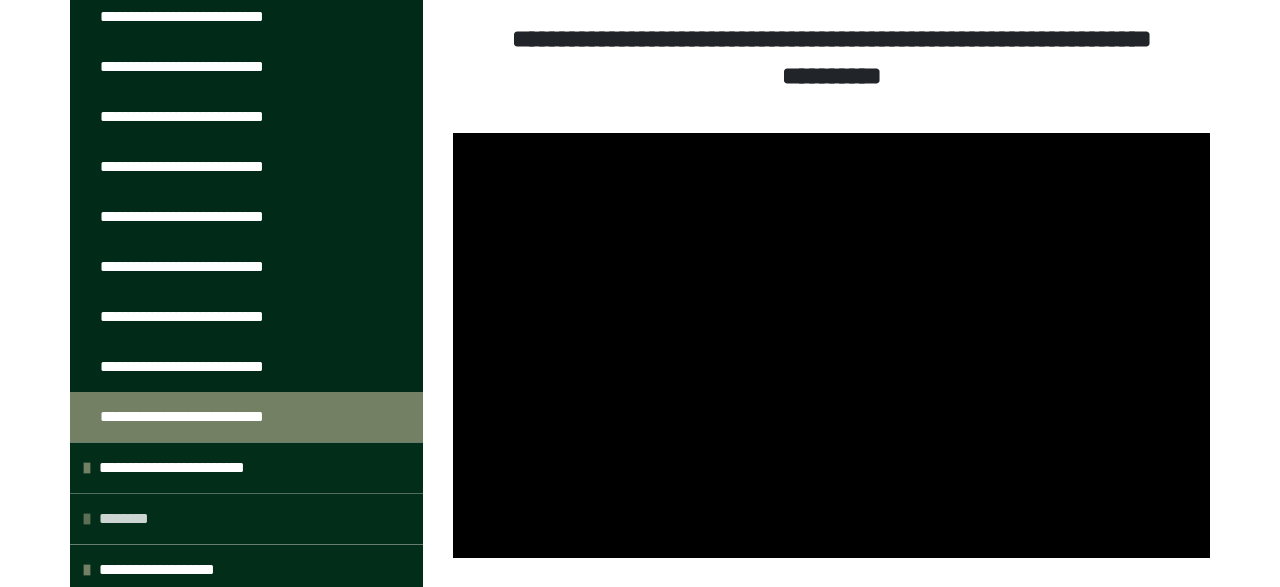 click on "********" at bounding box center [130, 519] 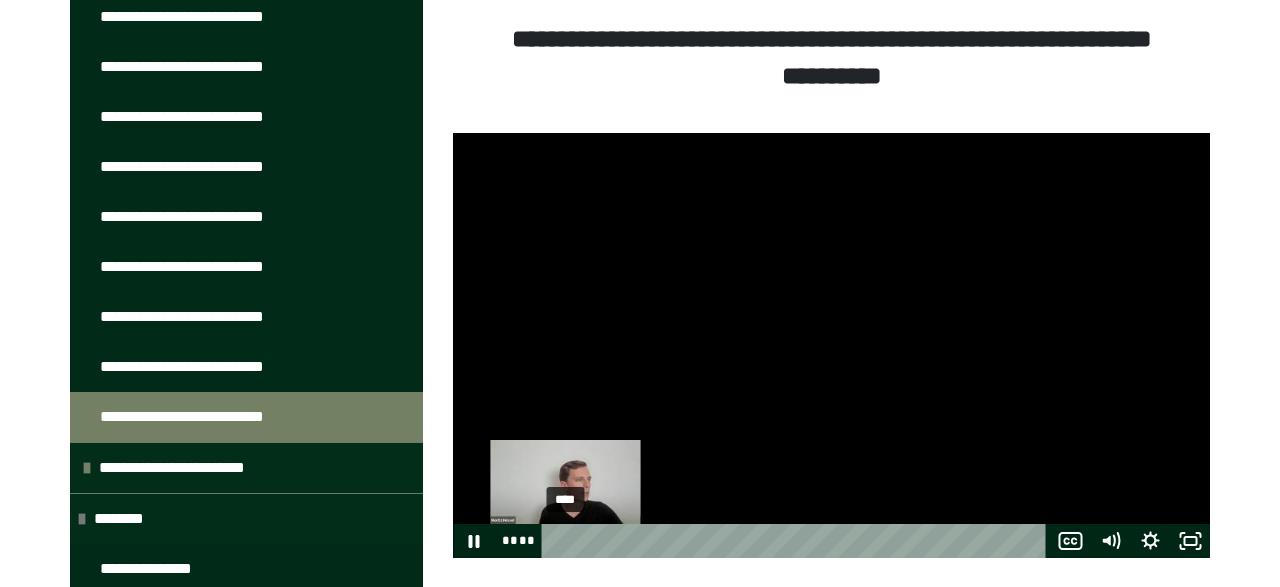 click on "****" at bounding box center [797, 541] 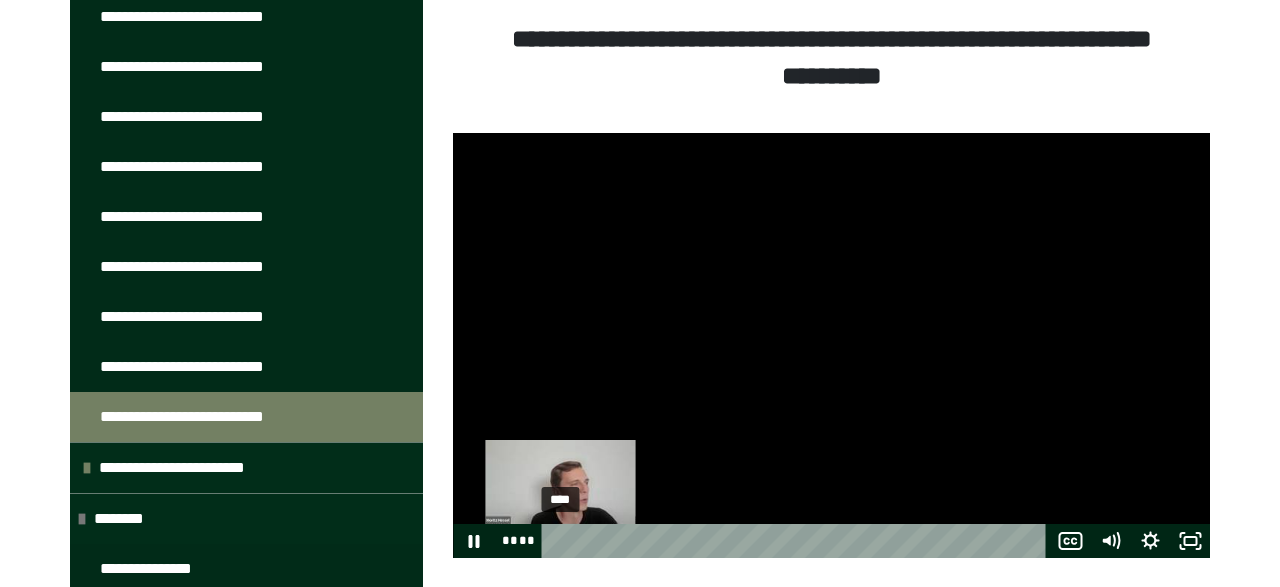 click on "****" at bounding box center (797, 541) 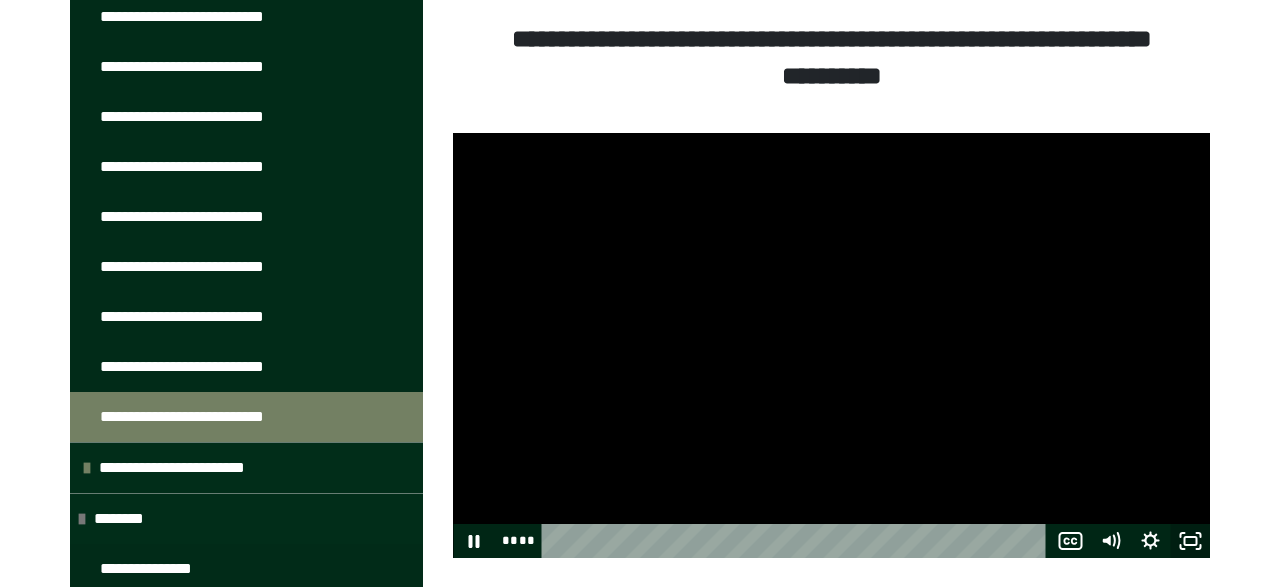 click 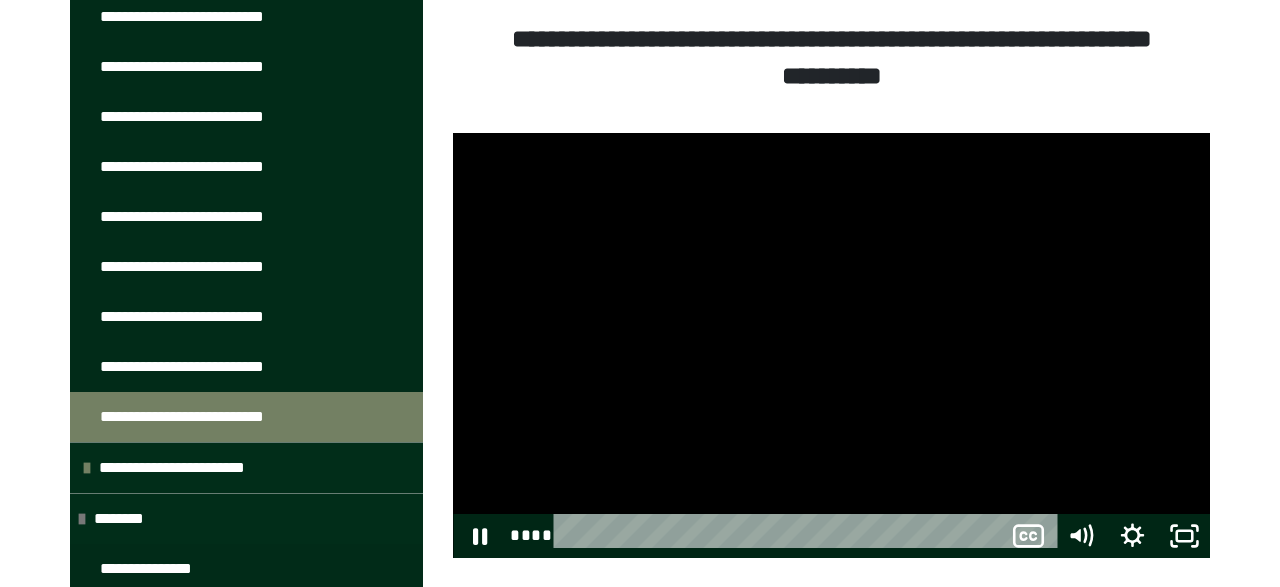 scroll, scrollTop: 534, scrollLeft: 0, axis: vertical 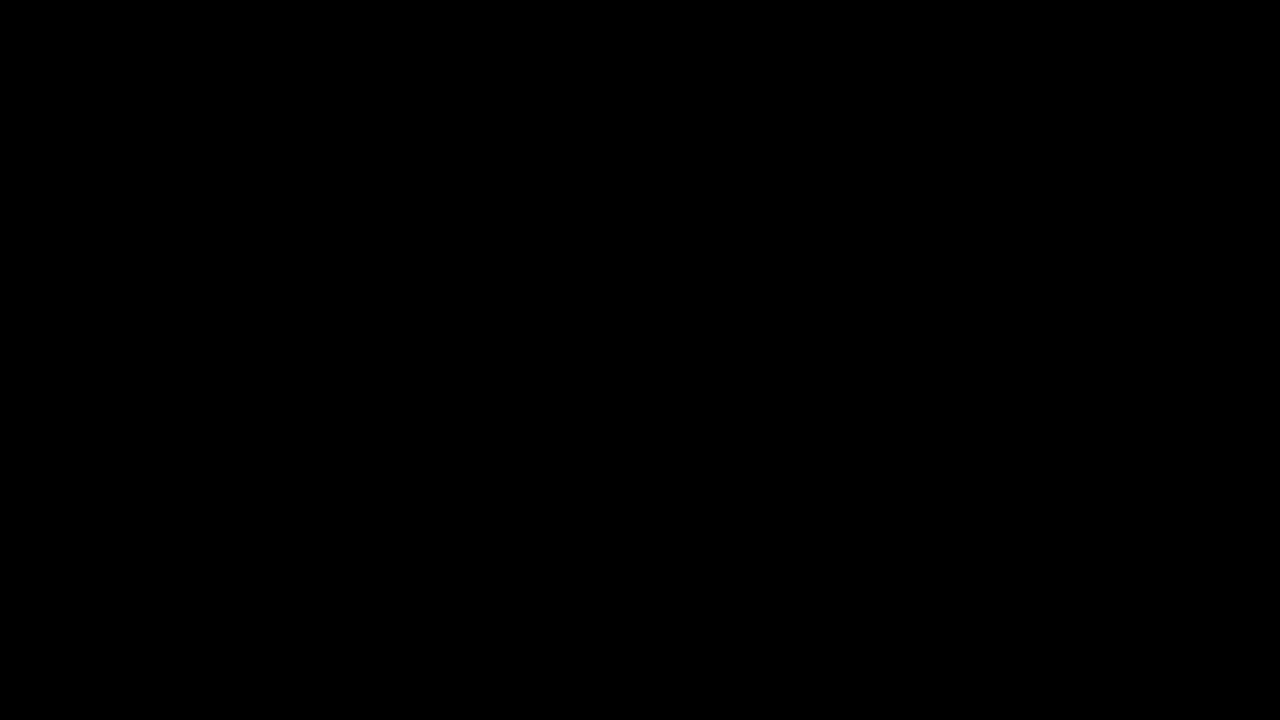 type 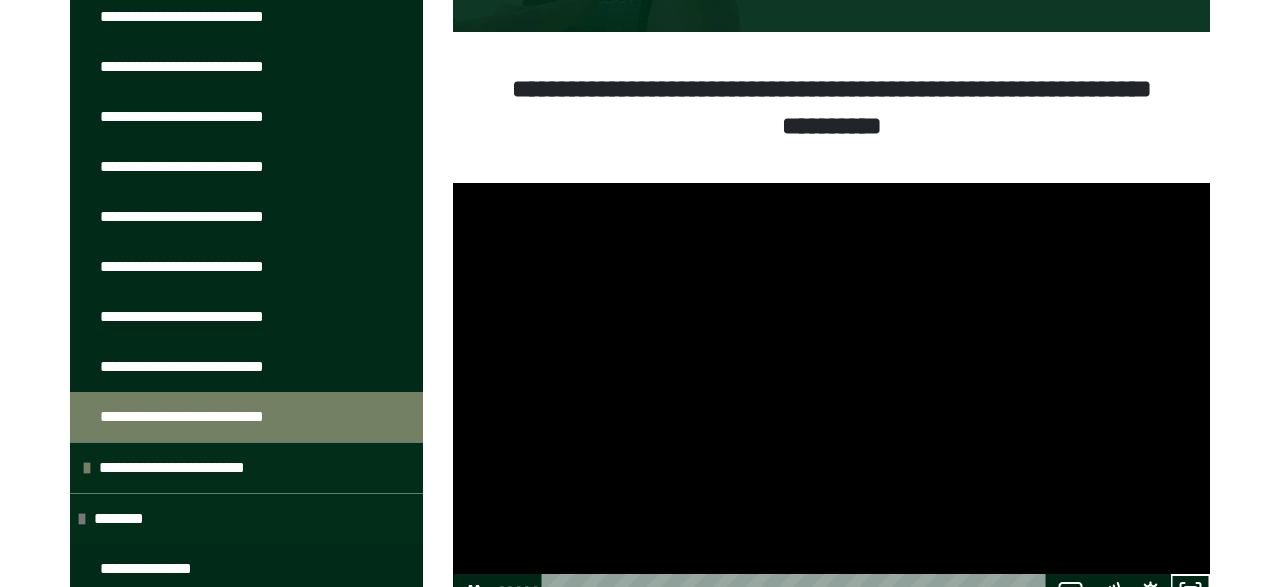 scroll, scrollTop: 666, scrollLeft: 0, axis: vertical 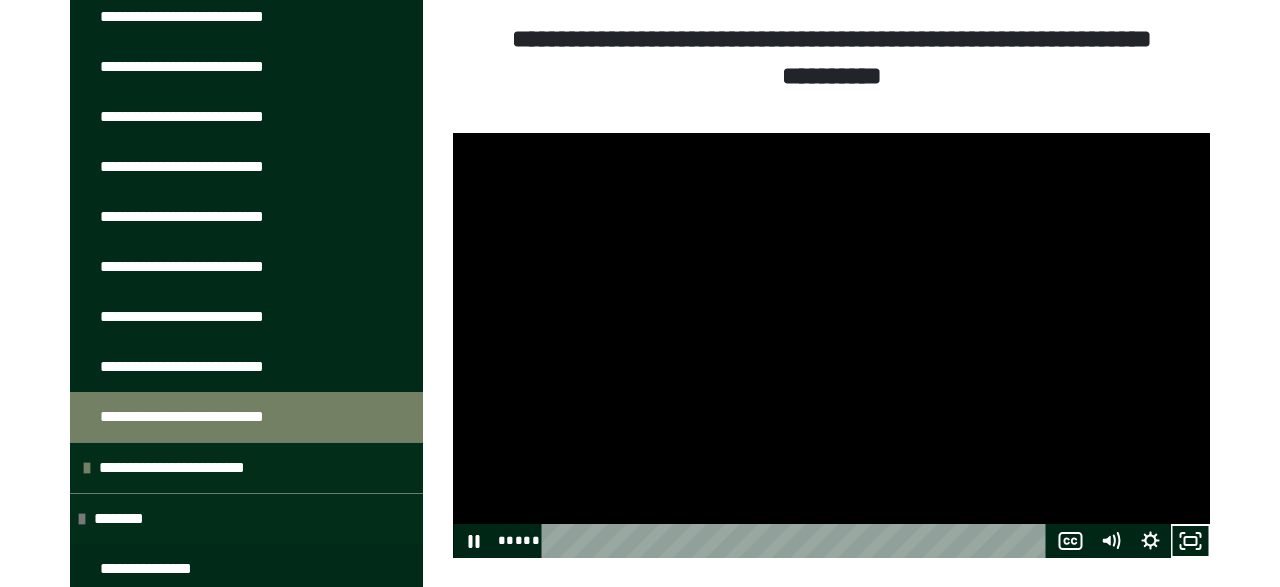 click at bounding box center [831, 346] 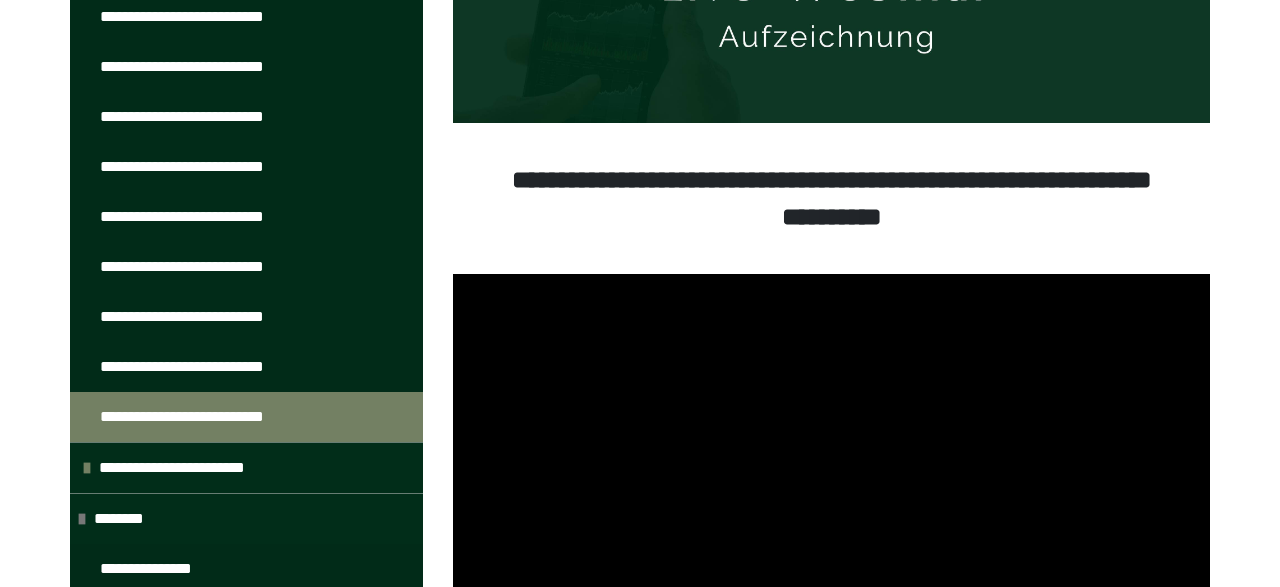 scroll, scrollTop: 562, scrollLeft: 0, axis: vertical 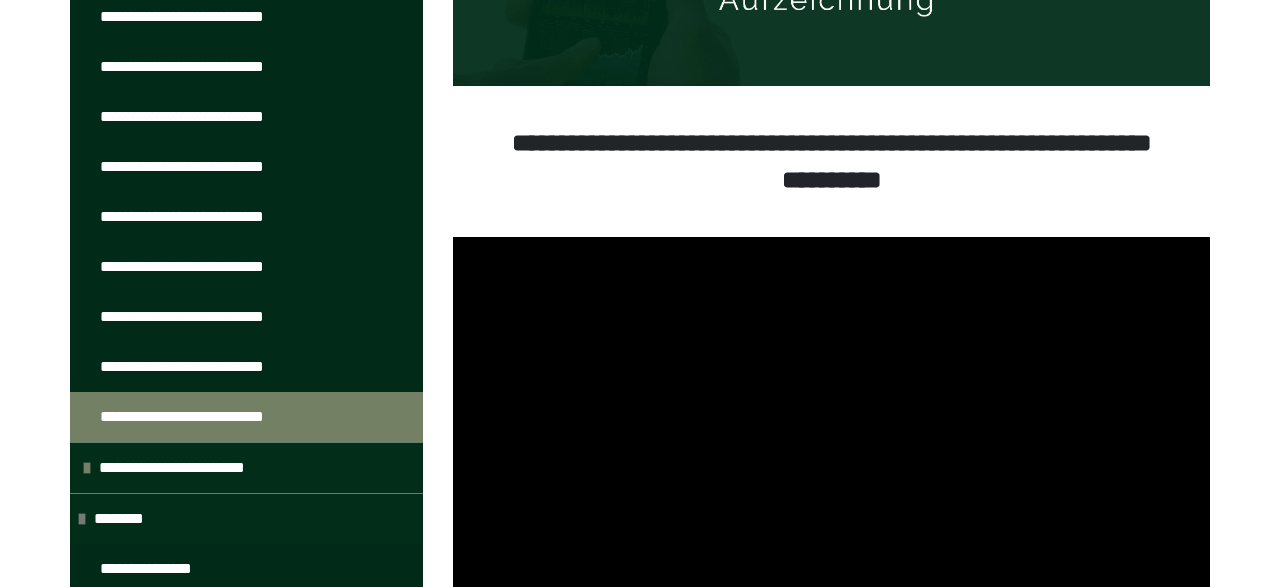 click at bounding box center [831, 450] 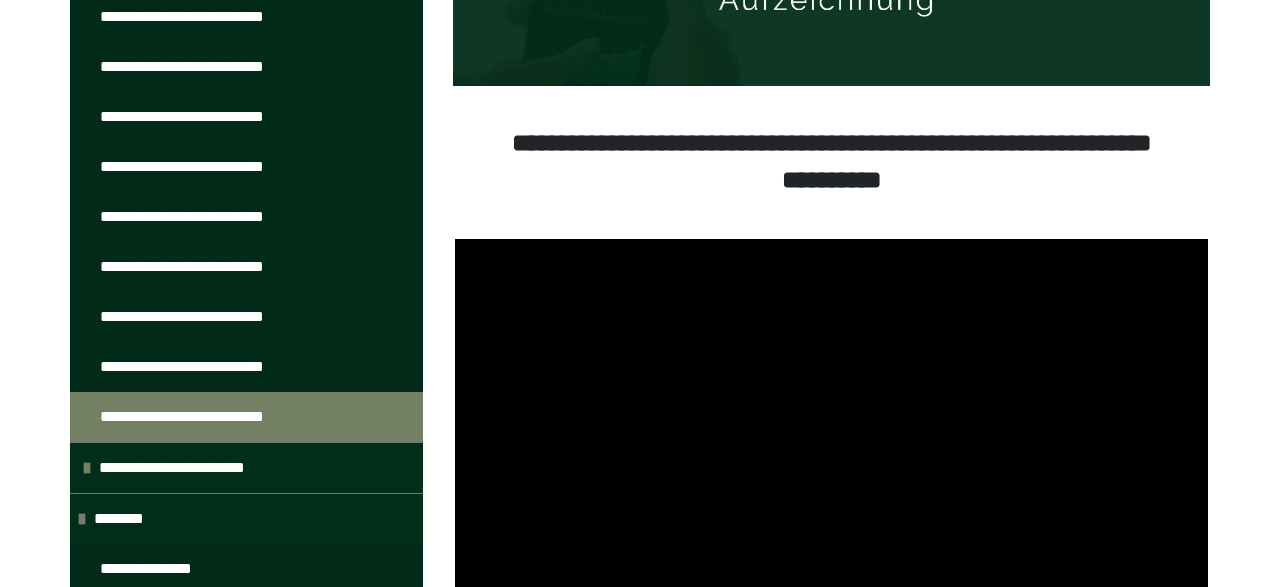 scroll, scrollTop: 666, scrollLeft: 0, axis: vertical 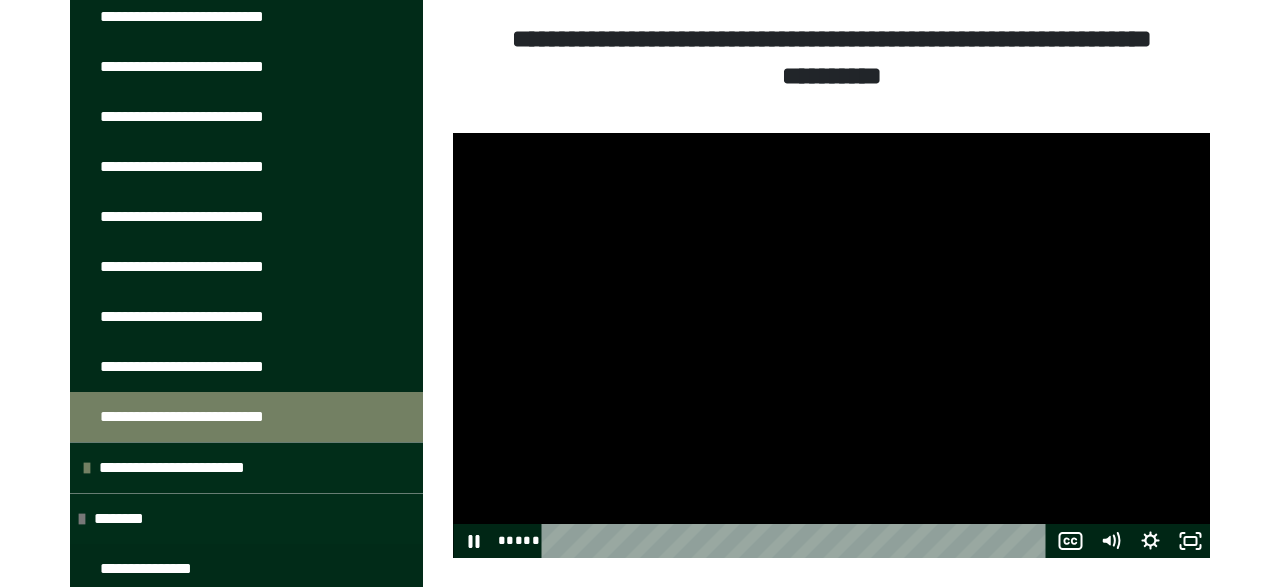 click at bounding box center (831, 346) 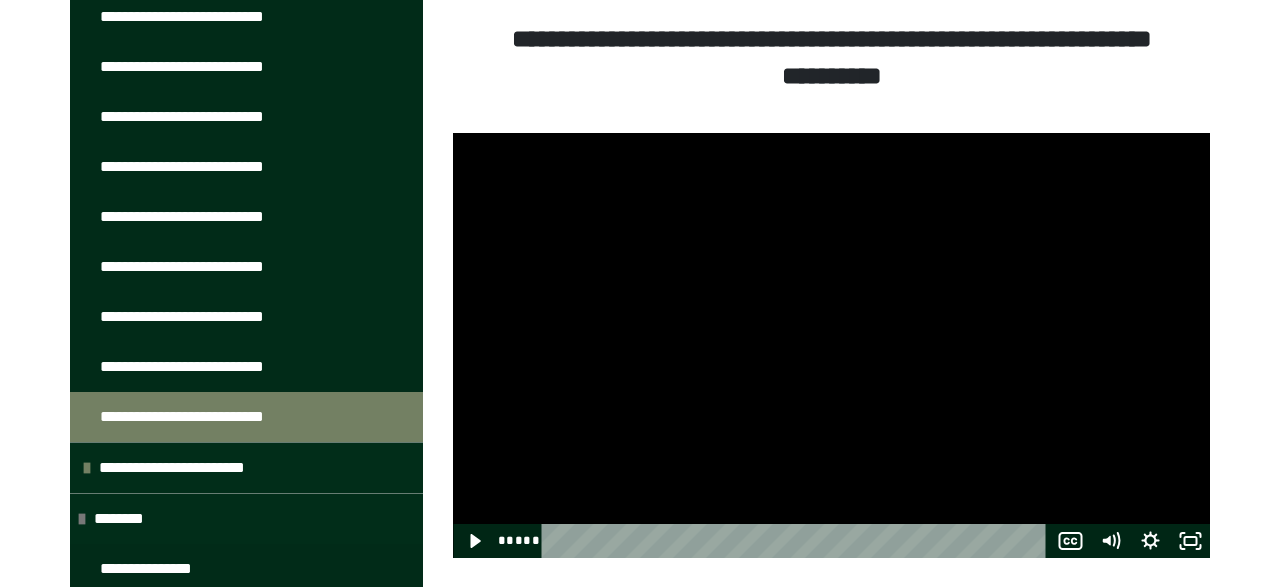 click at bounding box center [831, 346] 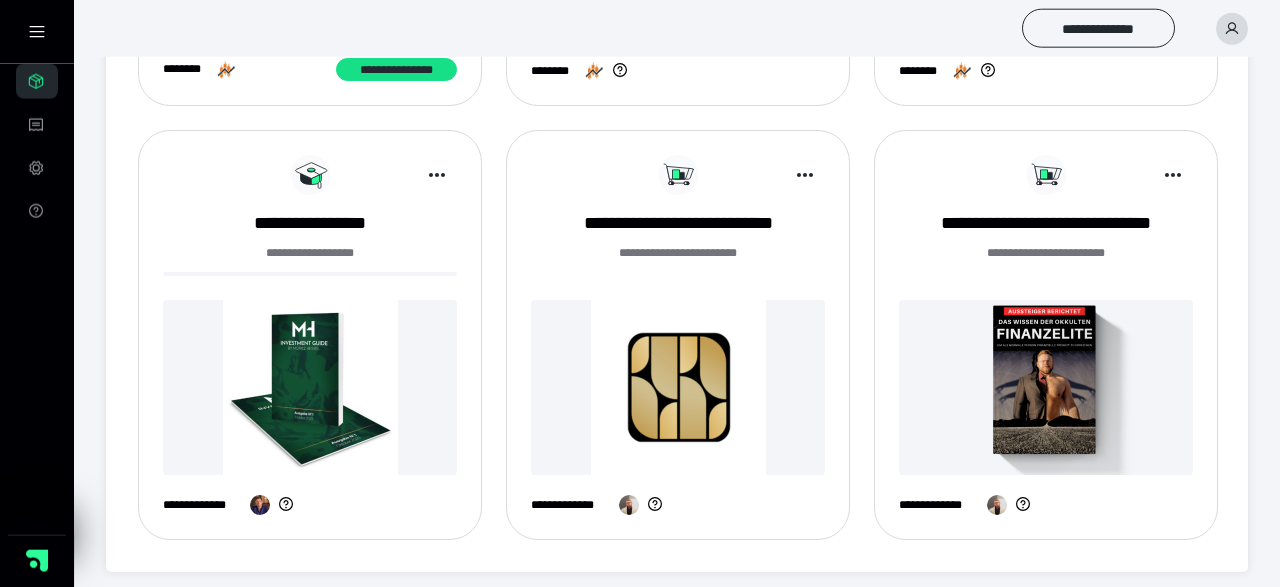 scroll, scrollTop: 624, scrollLeft: 0, axis: vertical 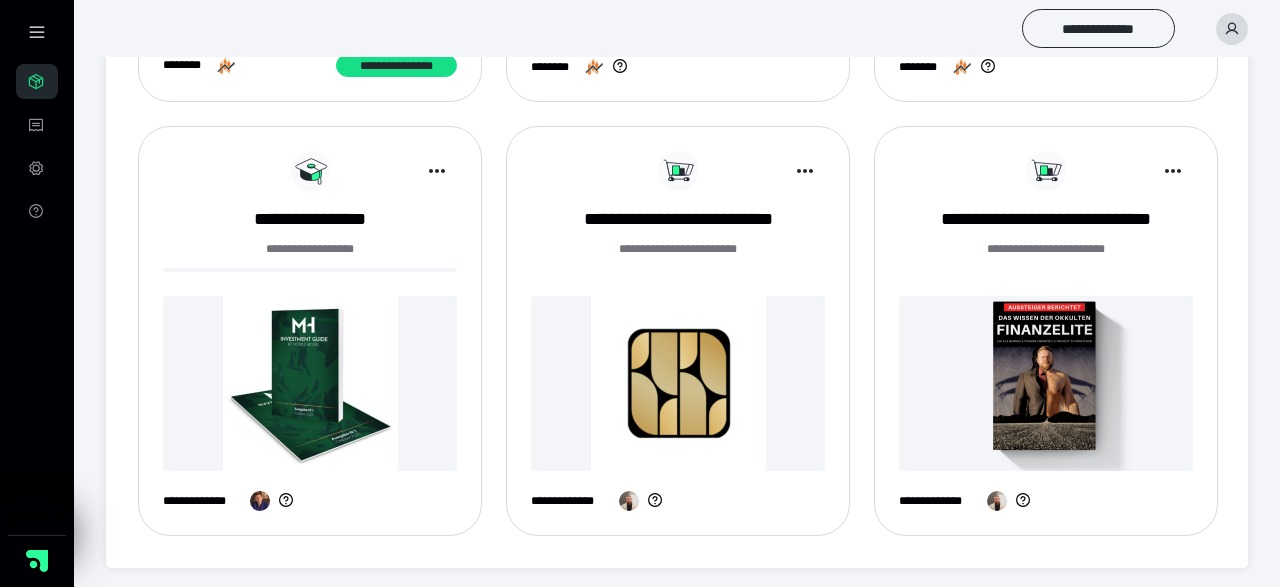 click at bounding box center [310, 383] 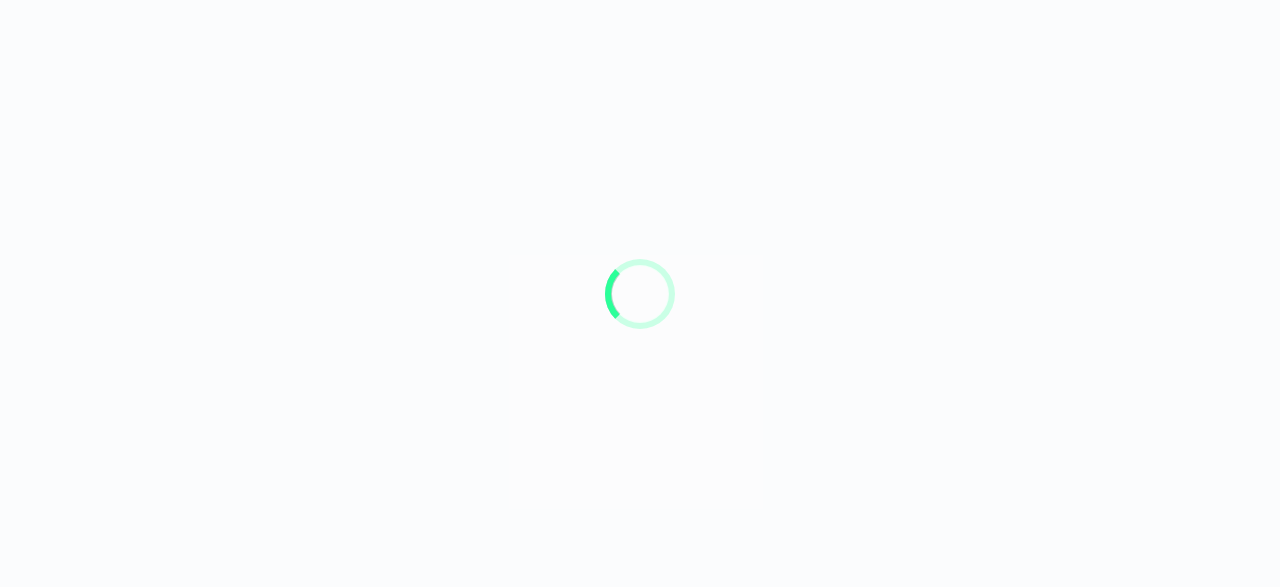 scroll, scrollTop: 0, scrollLeft: 0, axis: both 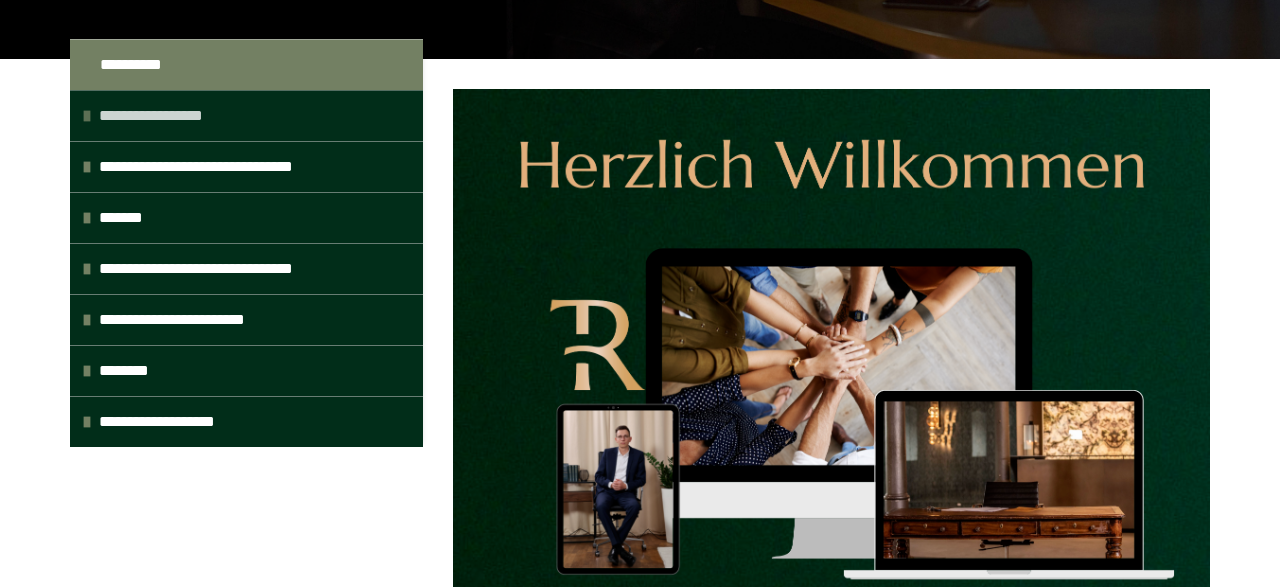 click on "**********" at bounding box center [169, 116] 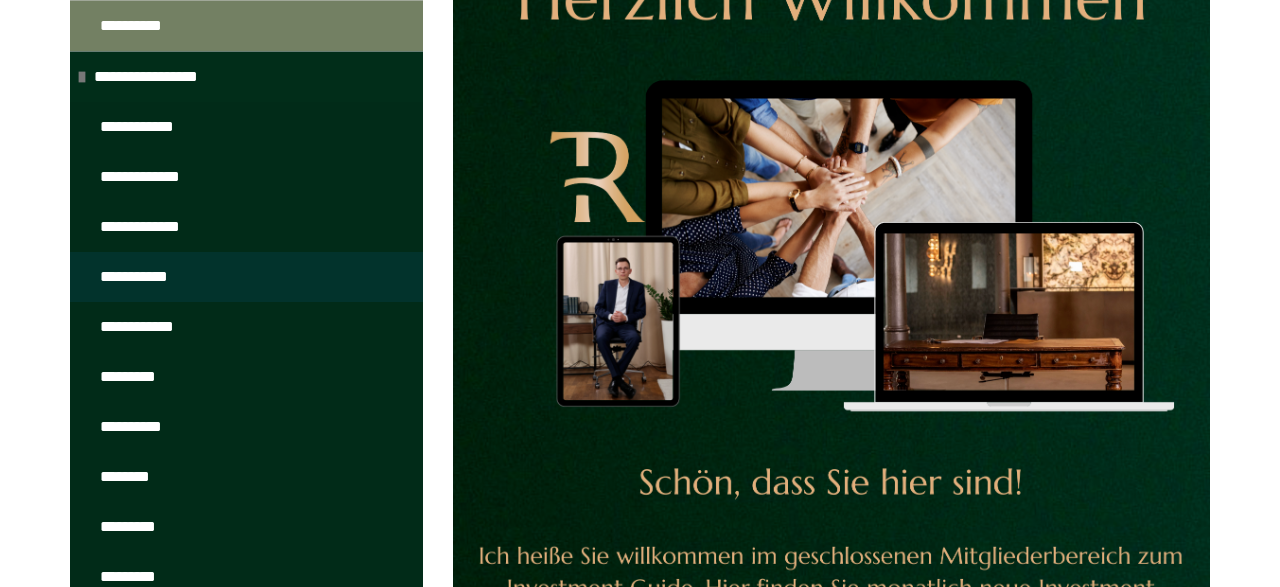 scroll, scrollTop: 624, scrollLeft: 0, axis: vertical 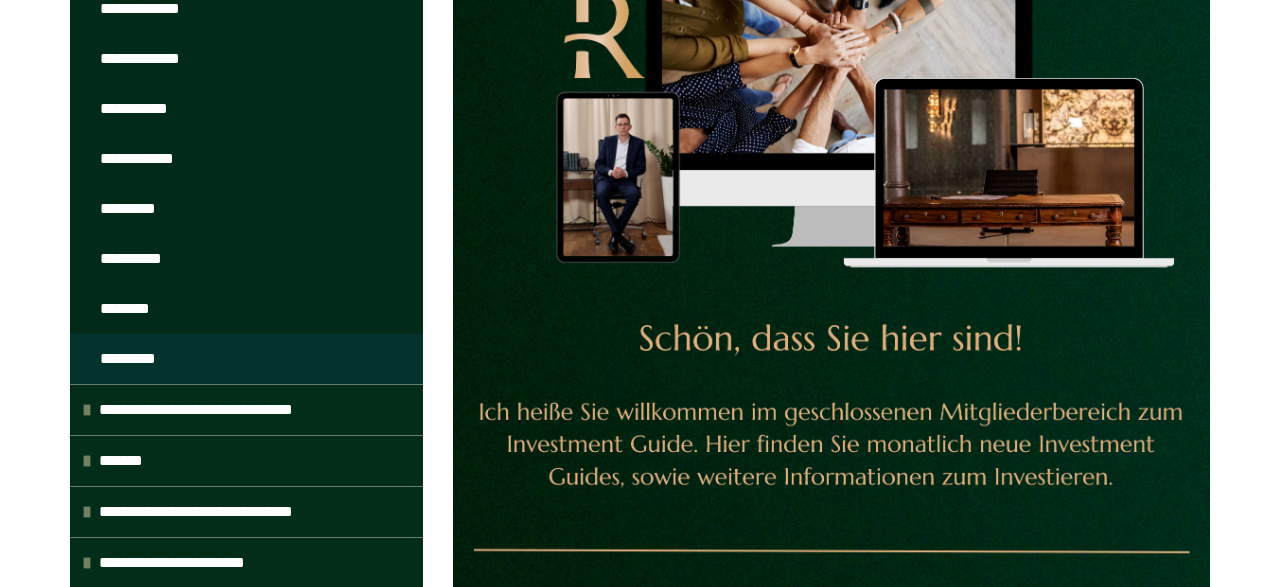 click on "*********" at bounding box center [137, 359] 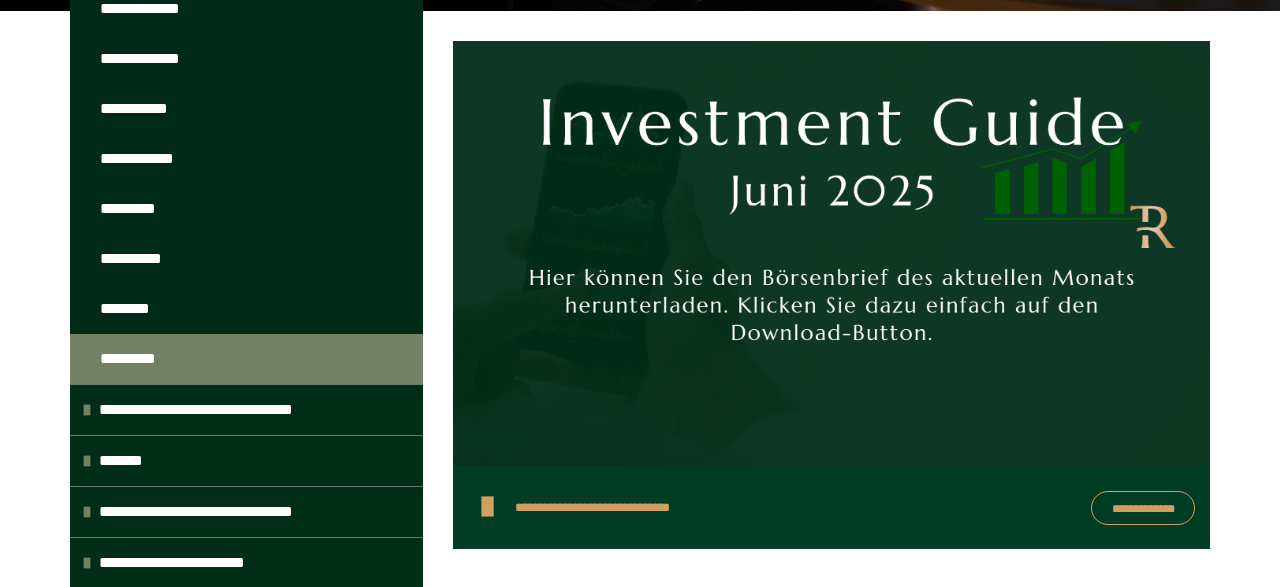 scroll, scrollTop: 431, scrollLeft: 0, axis: vertical 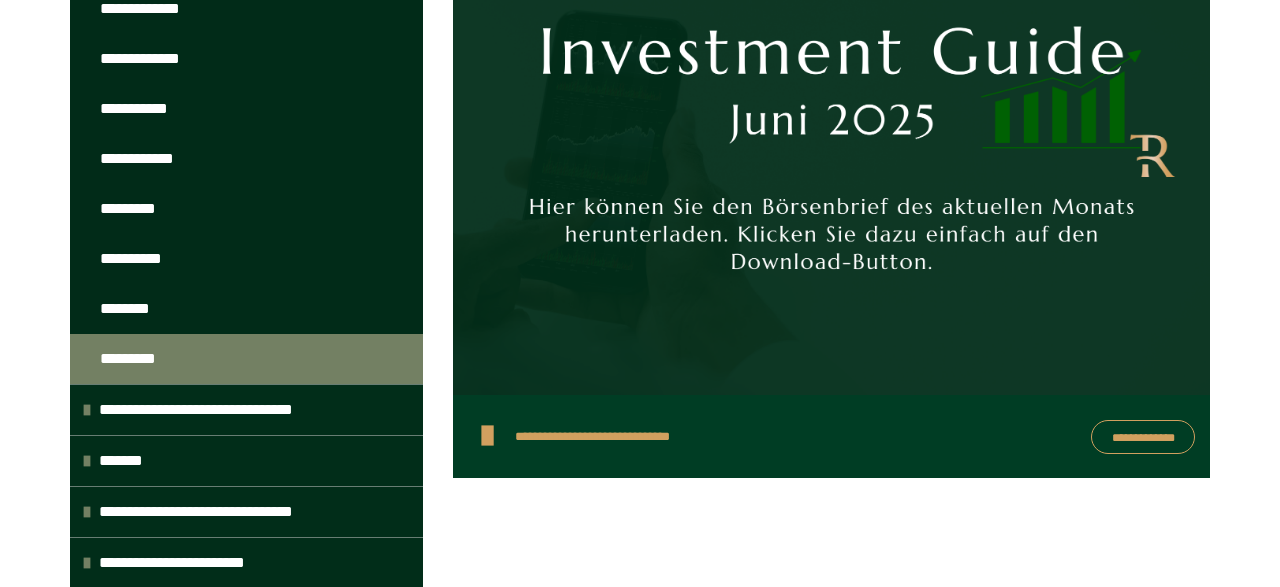 click at bounding box center [487, 436] 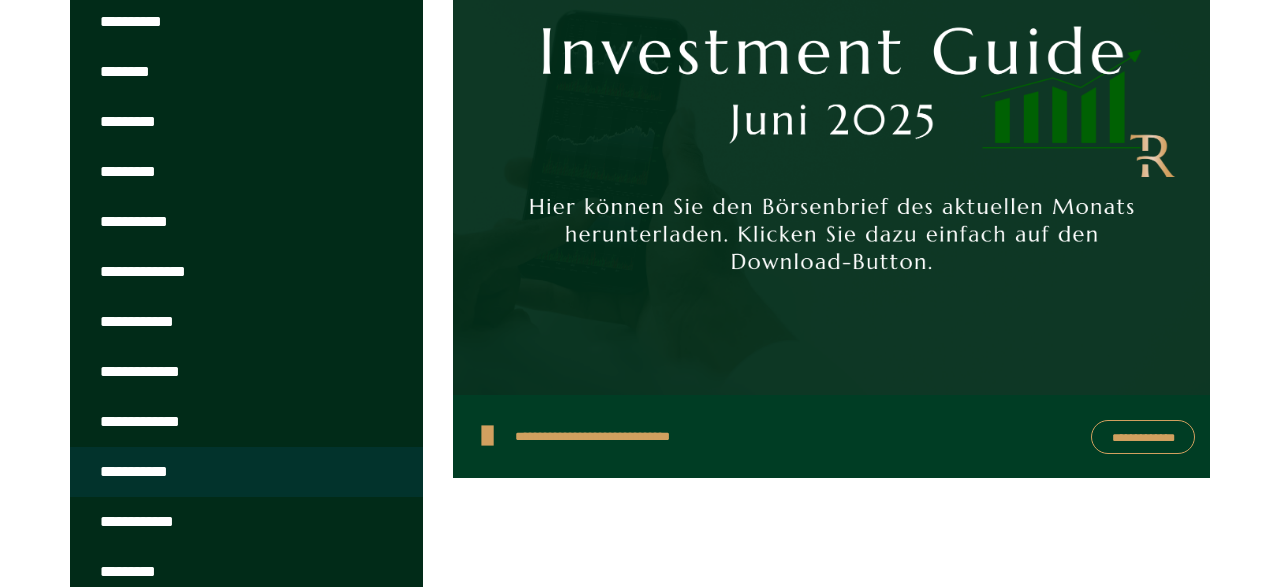 scroll, scrollTop: 384, scrollLeft: 0, axis: vertical 